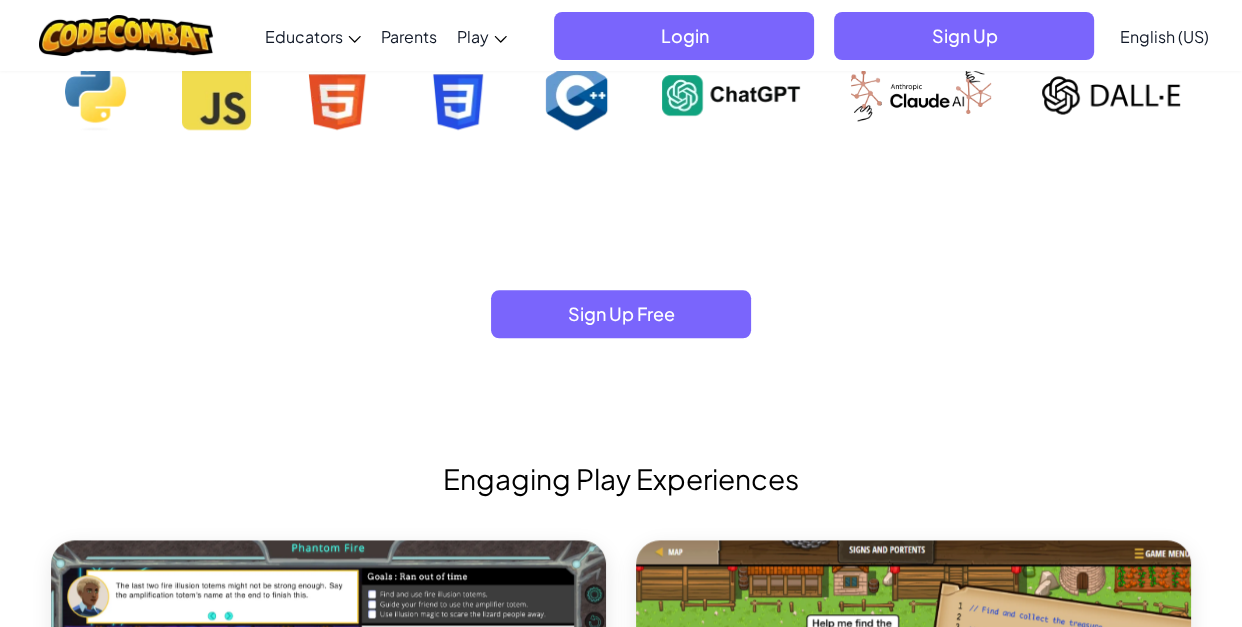 scroll, scrollTop: 2126, scrollLeft: 0, axis: vertical 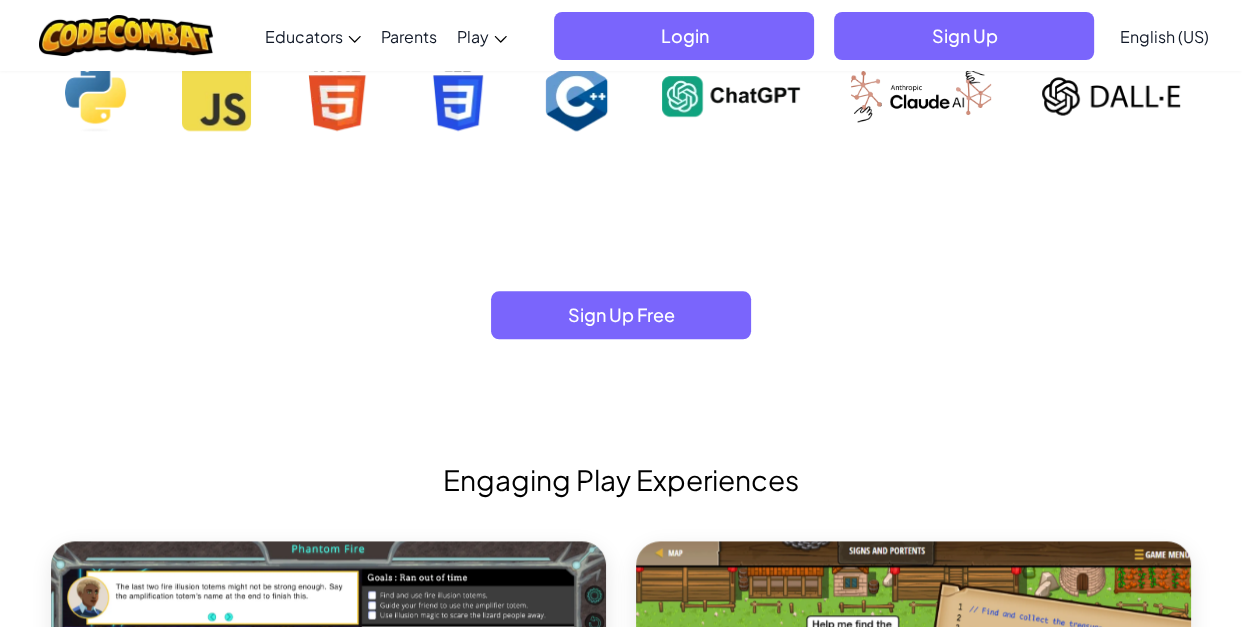 click on "Sign Up Free" at bounding box center [621, 315] 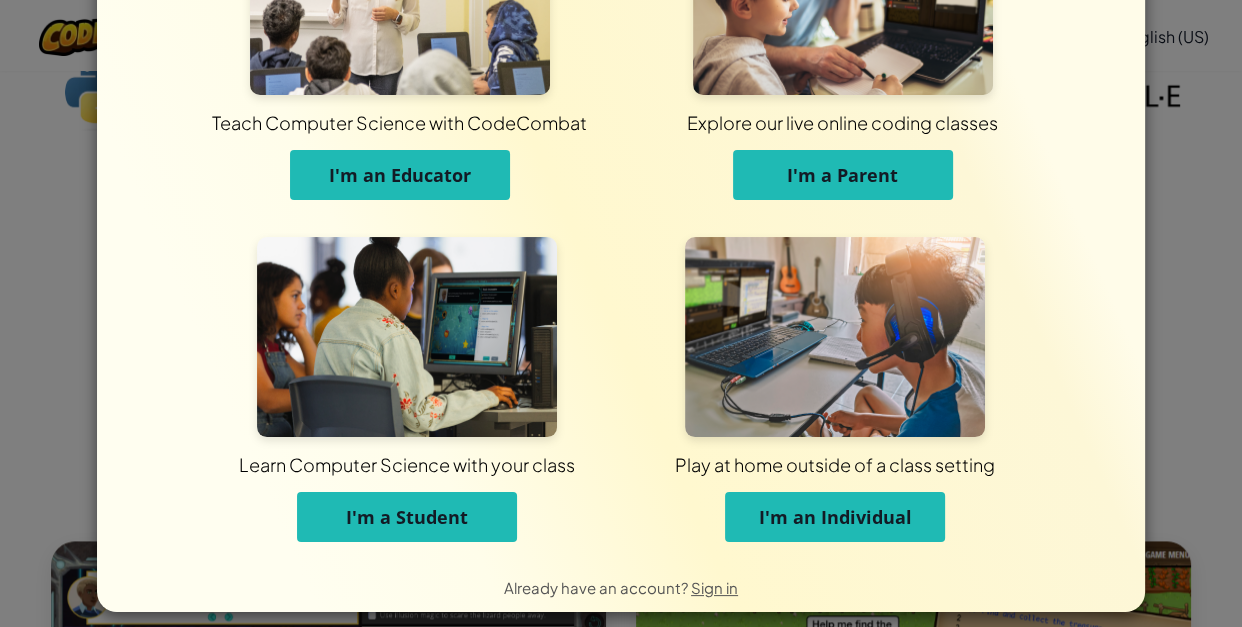 scroll, scrollTop: 155, scrollLeft: 0, axis: vertical 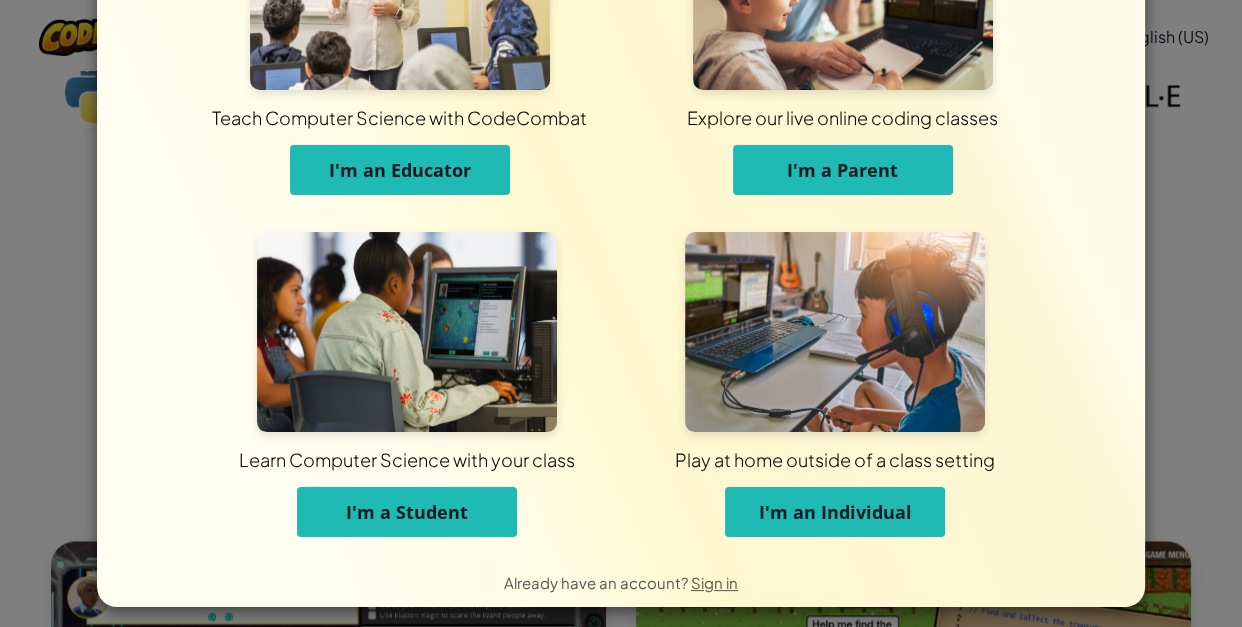 click on "I'm a Student" at bounding box center (407, 512) 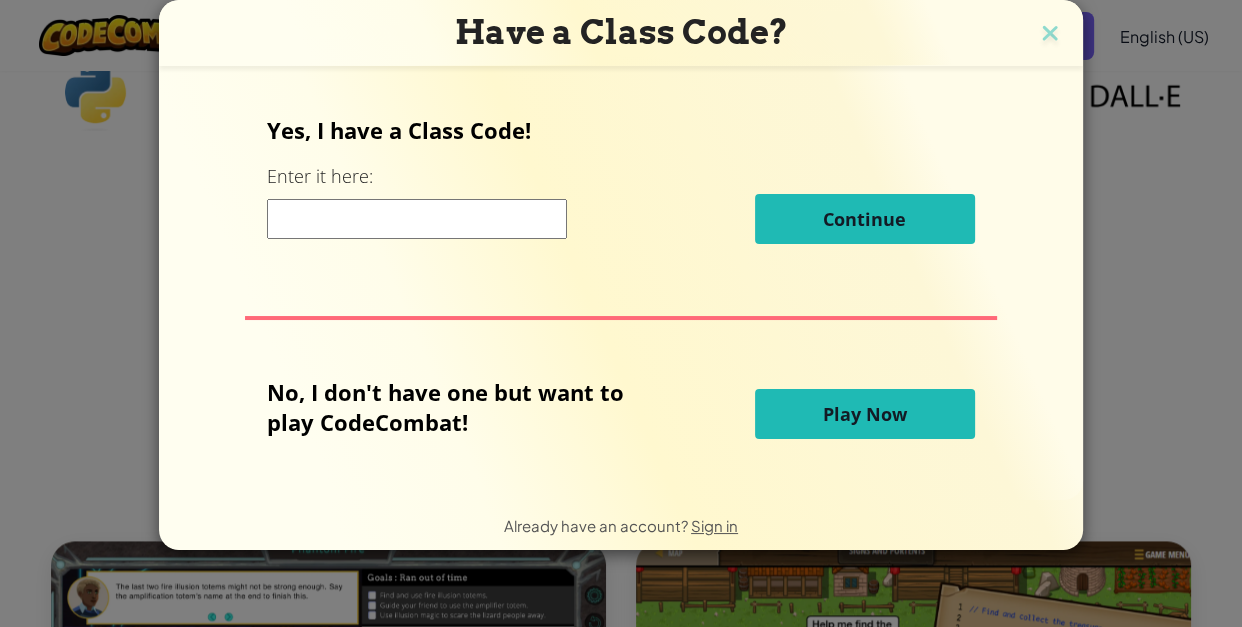 scroll, scrollTop: 0, scrollLeft: 0, axis: both 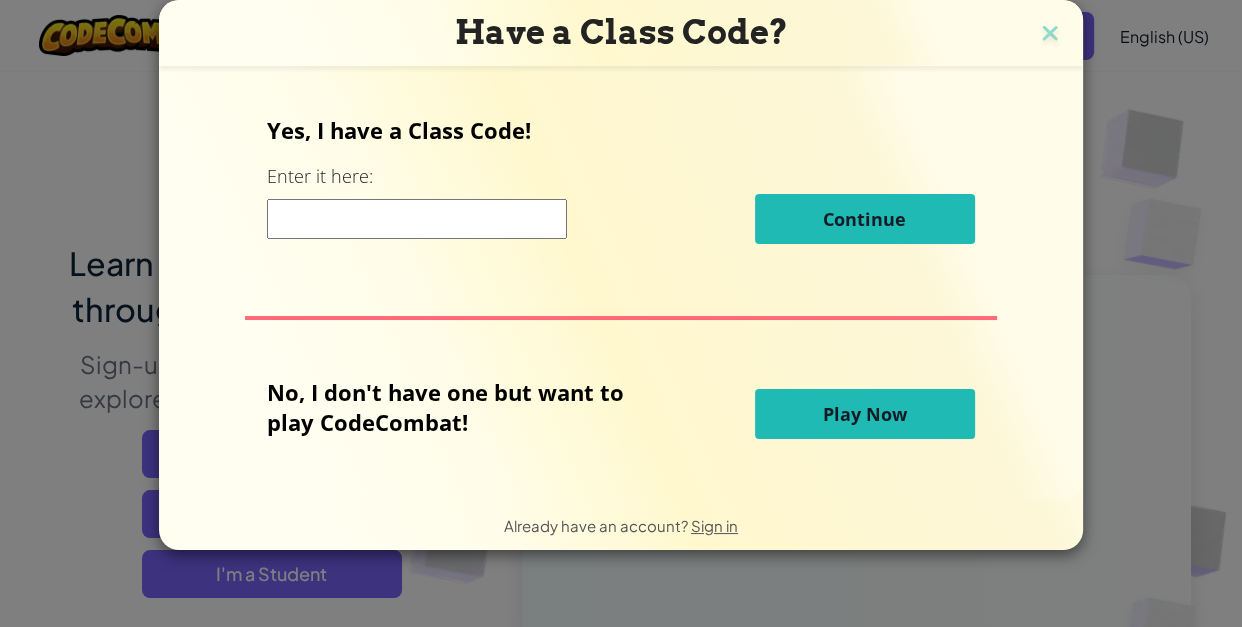 click on "Play Now" at bounding box center [865, 414] 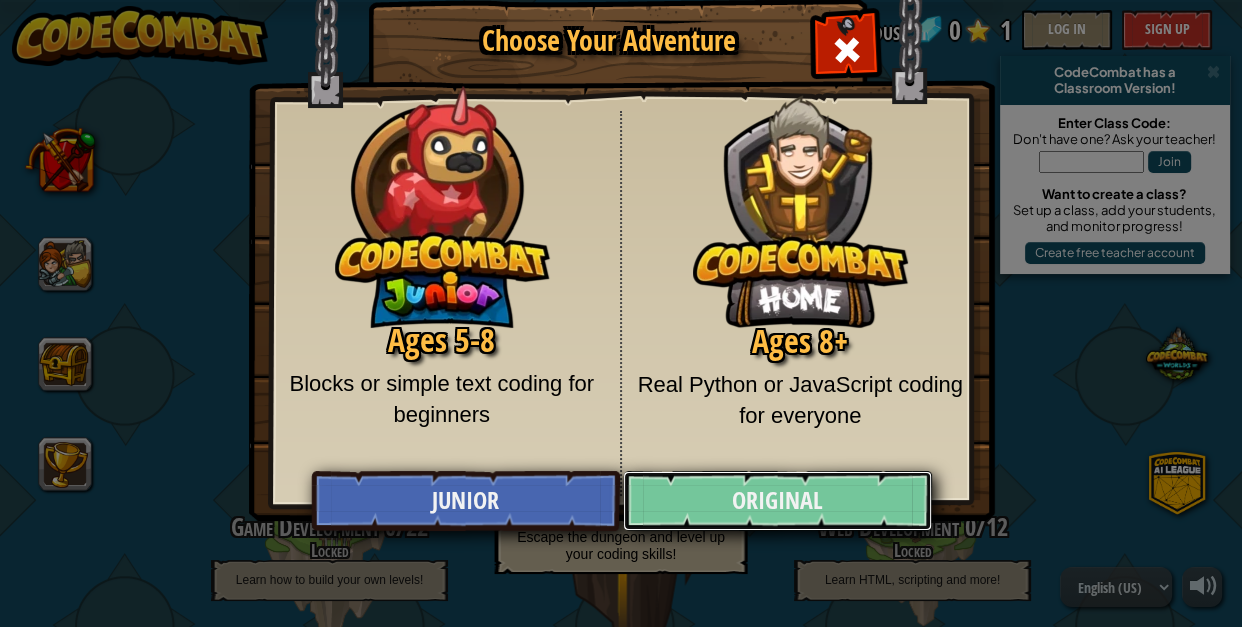 click on "Original" at bounding box center [777, 501] 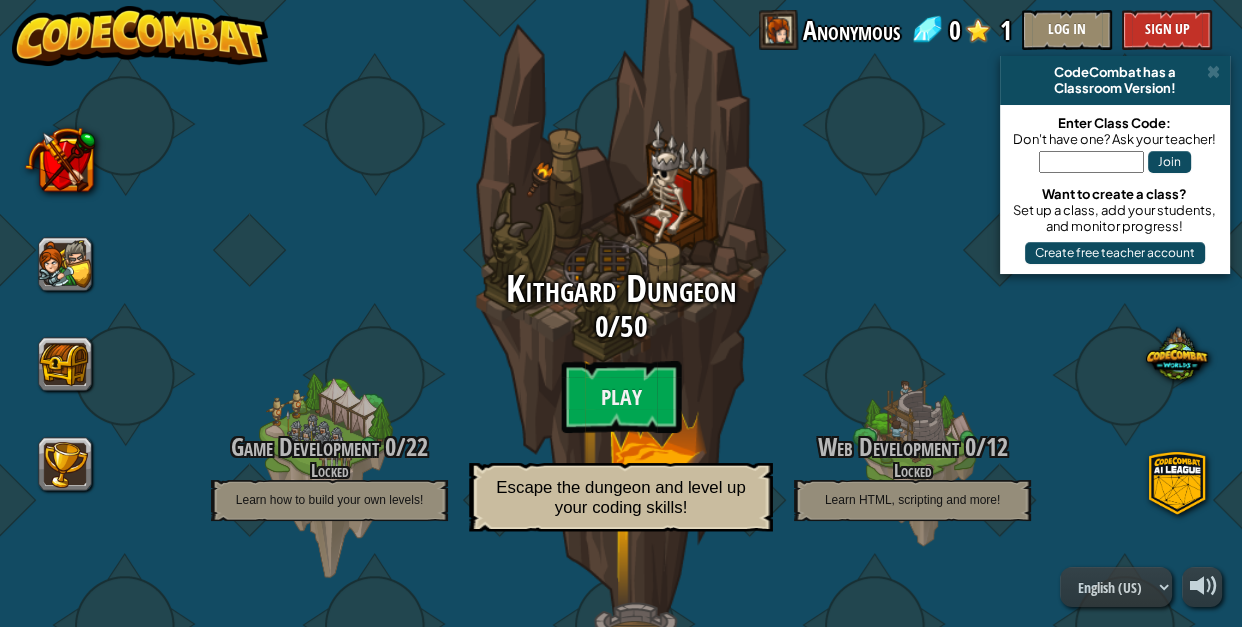 scroll, scrollTop: 82, scrollLeft: 0, axis: vertical 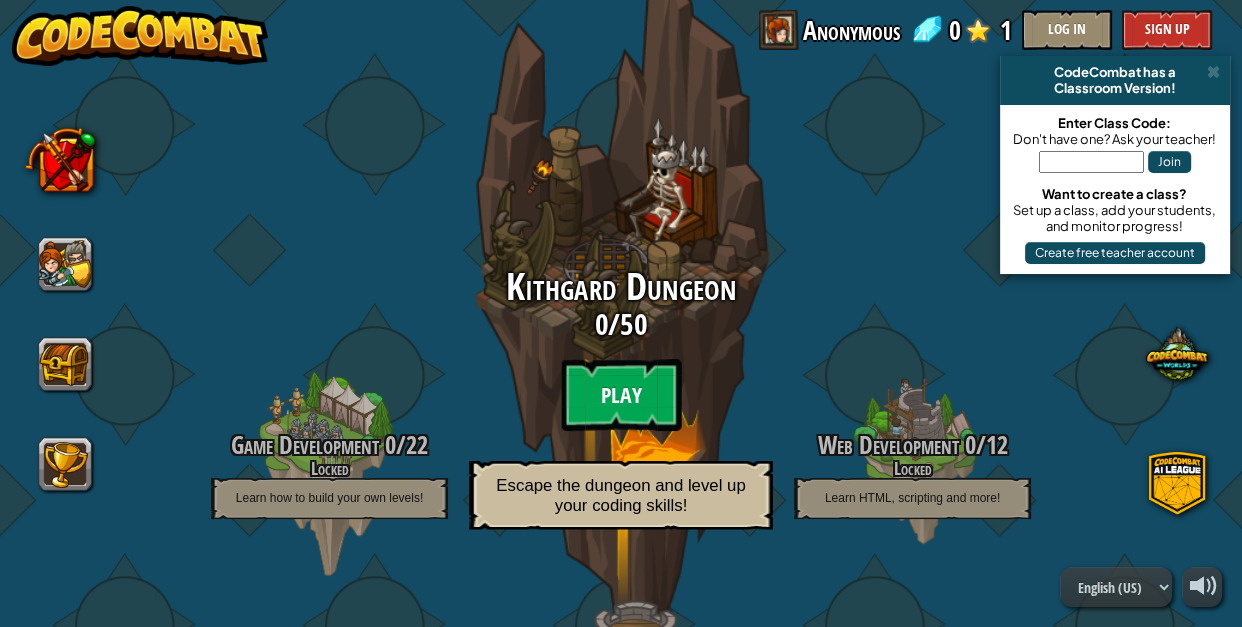 click on "Play" at bounding box center (621, 395) 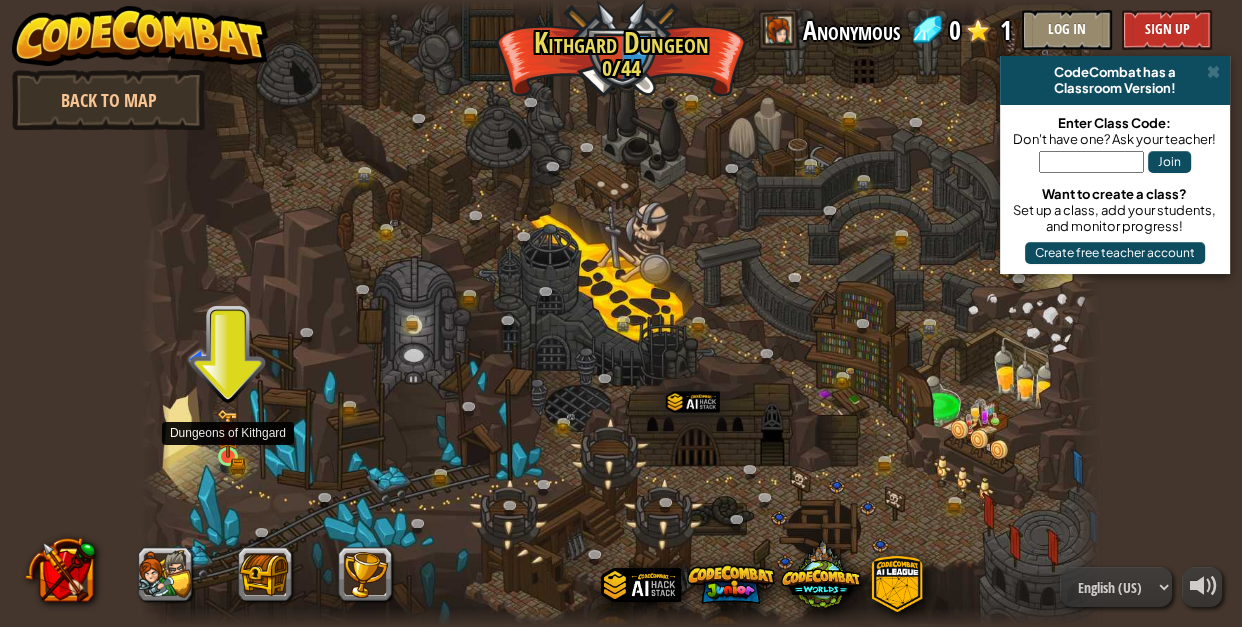 click at bounding box center (228, 433) 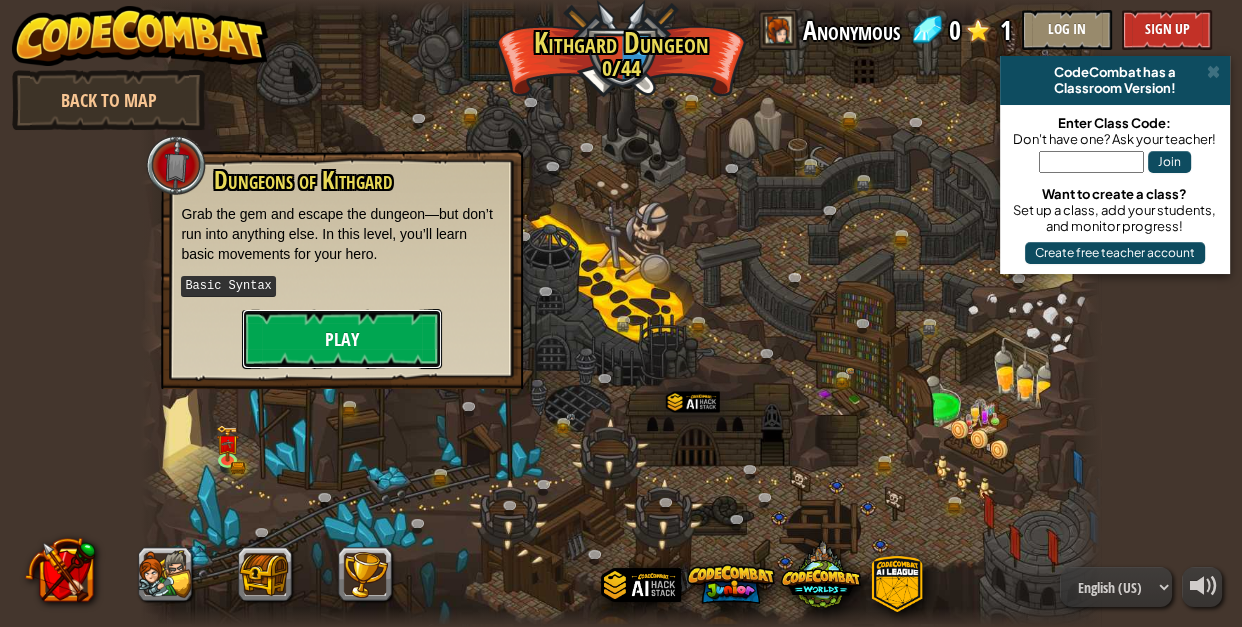 click on "Play" at bounding box center (342, 339) 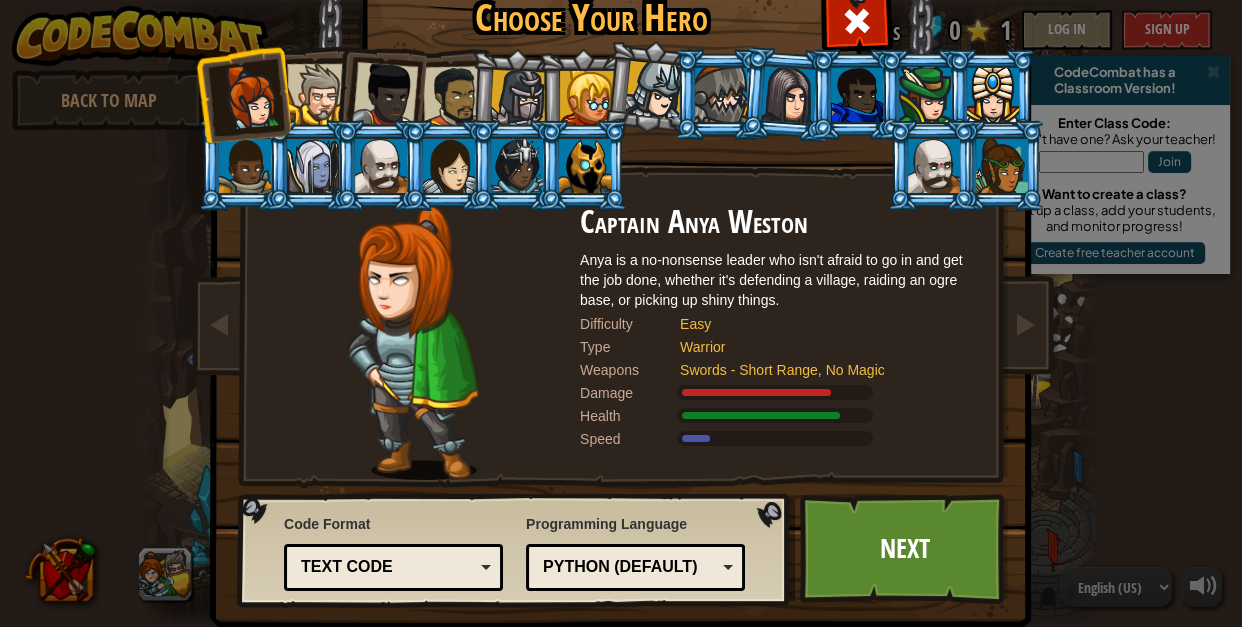 scroll, scrollTop: 31, scrollLeft: 0, axis: vertical 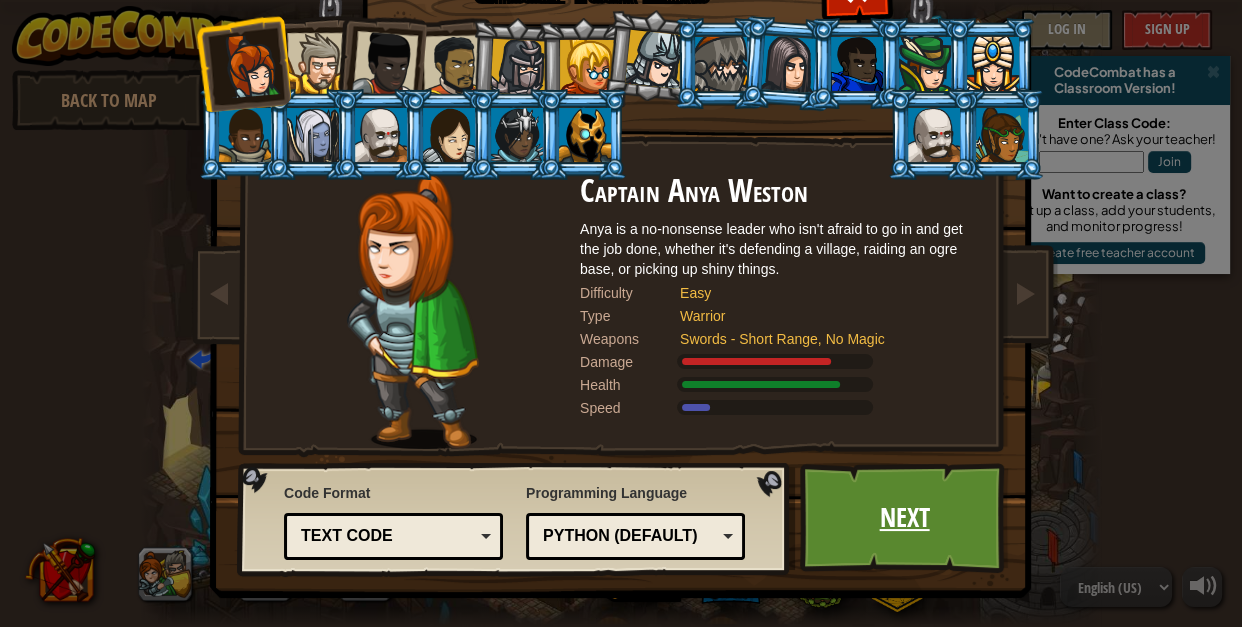 click on "Next" at bounding box center (904, 518) 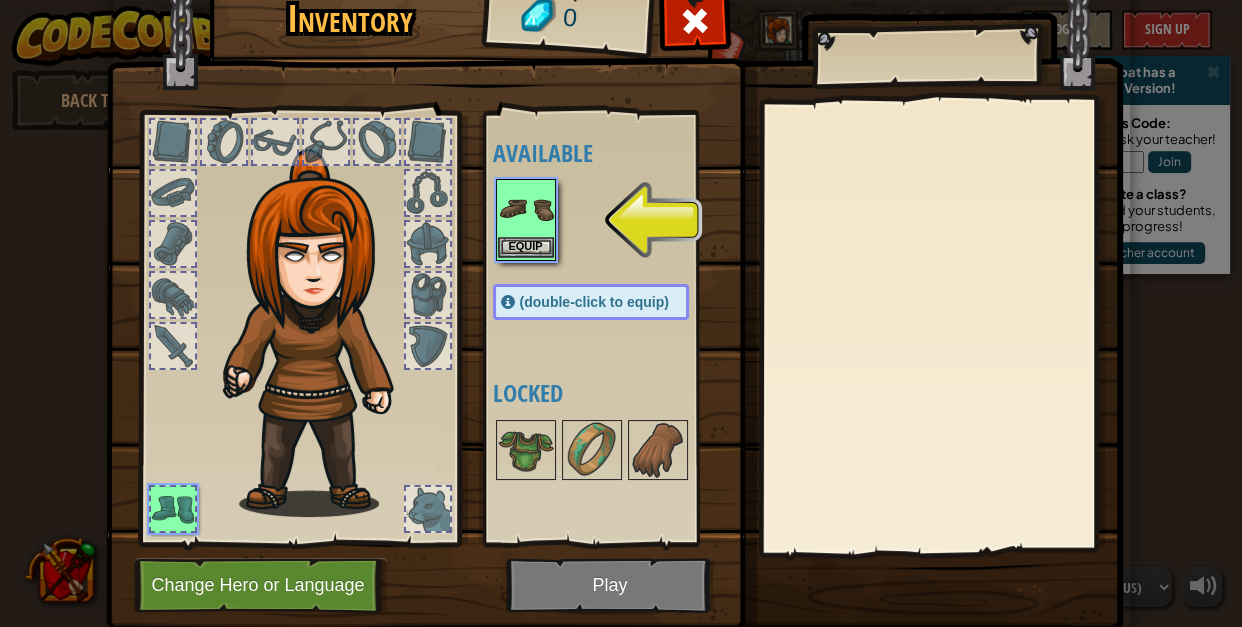 click at bounding box center (526, 209) 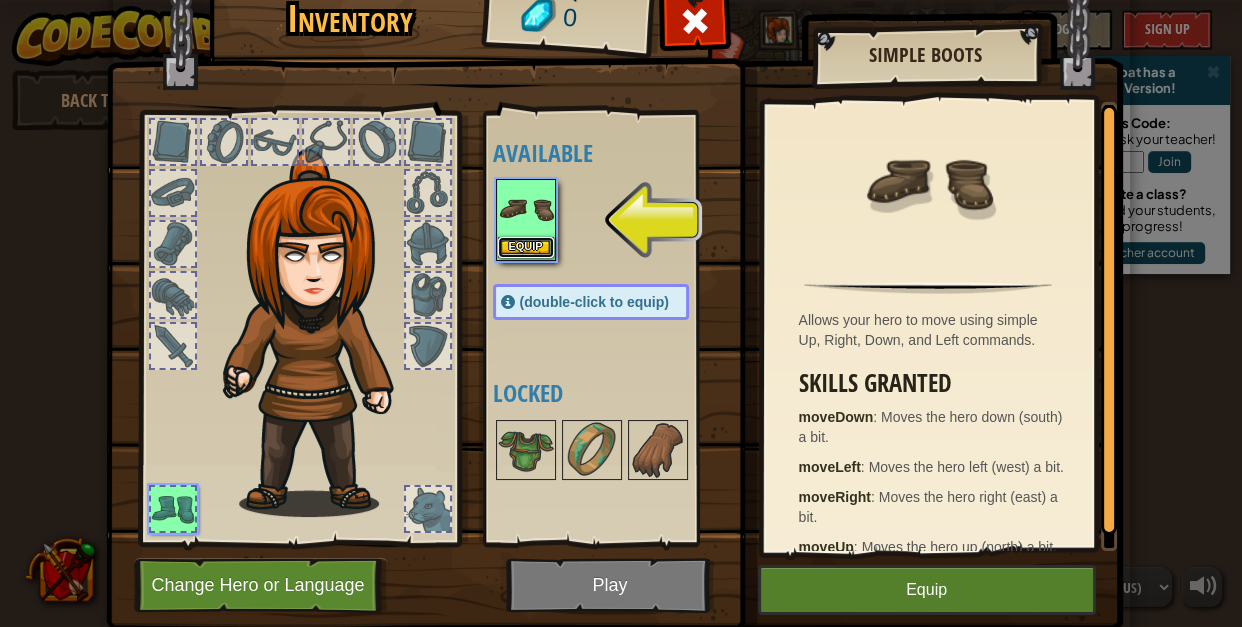 click on "Equip" at bounding box center (526, 247) 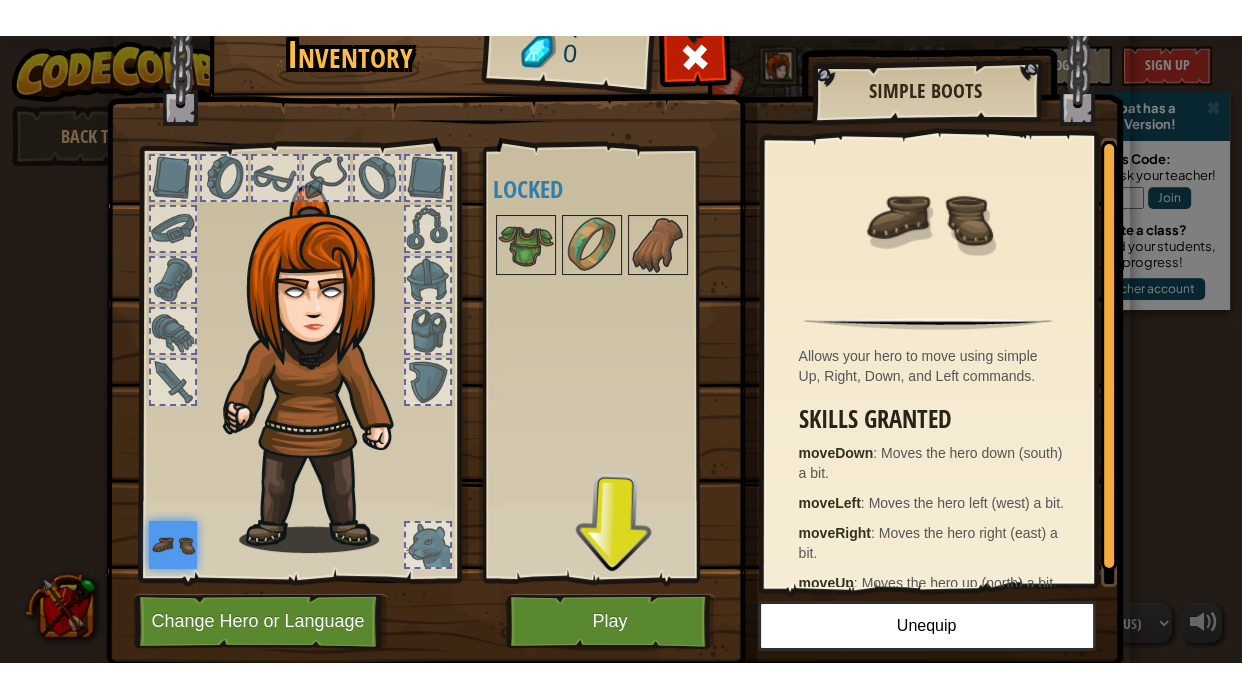 scroll, scrollTop: 62, scrollLeft: 0, axis: vertical 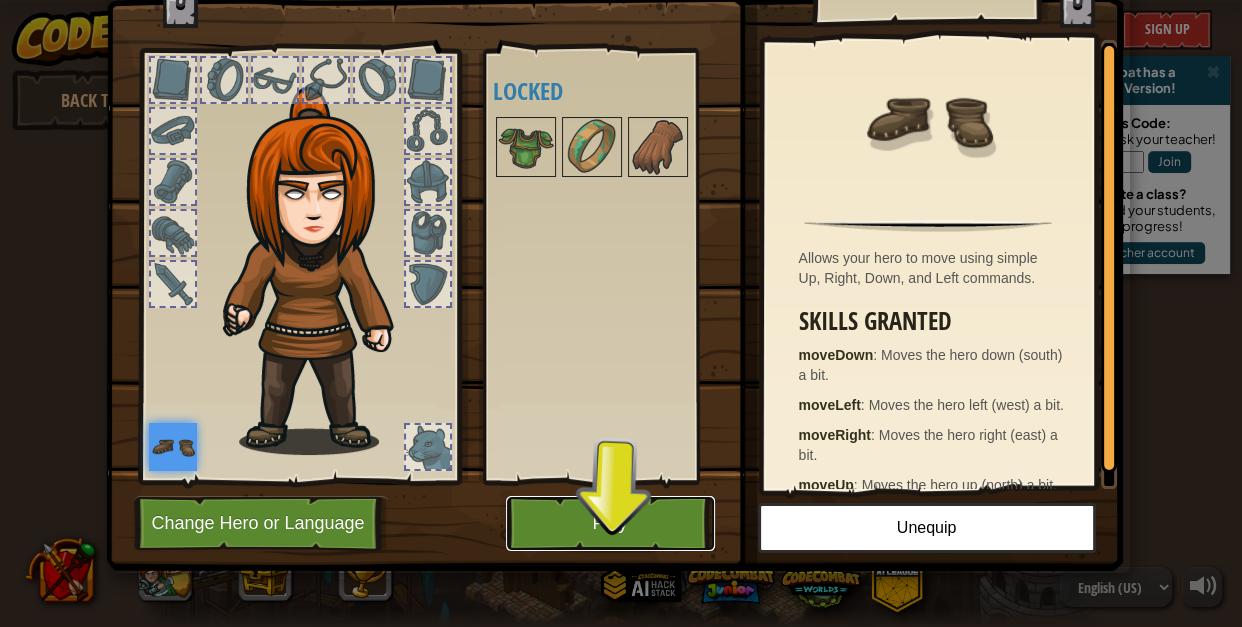 click on "Play" at bounding box center [610, 523] 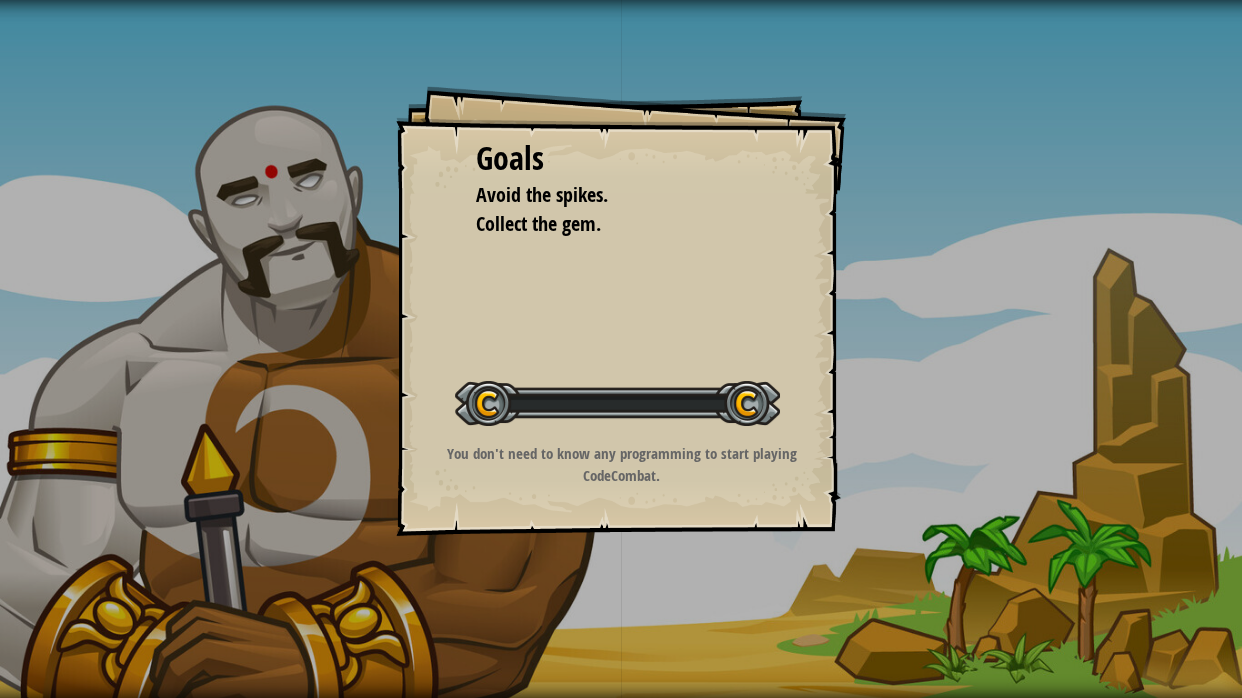 scroll, scrollTop: 0, scrollLeft: 0, axis: both 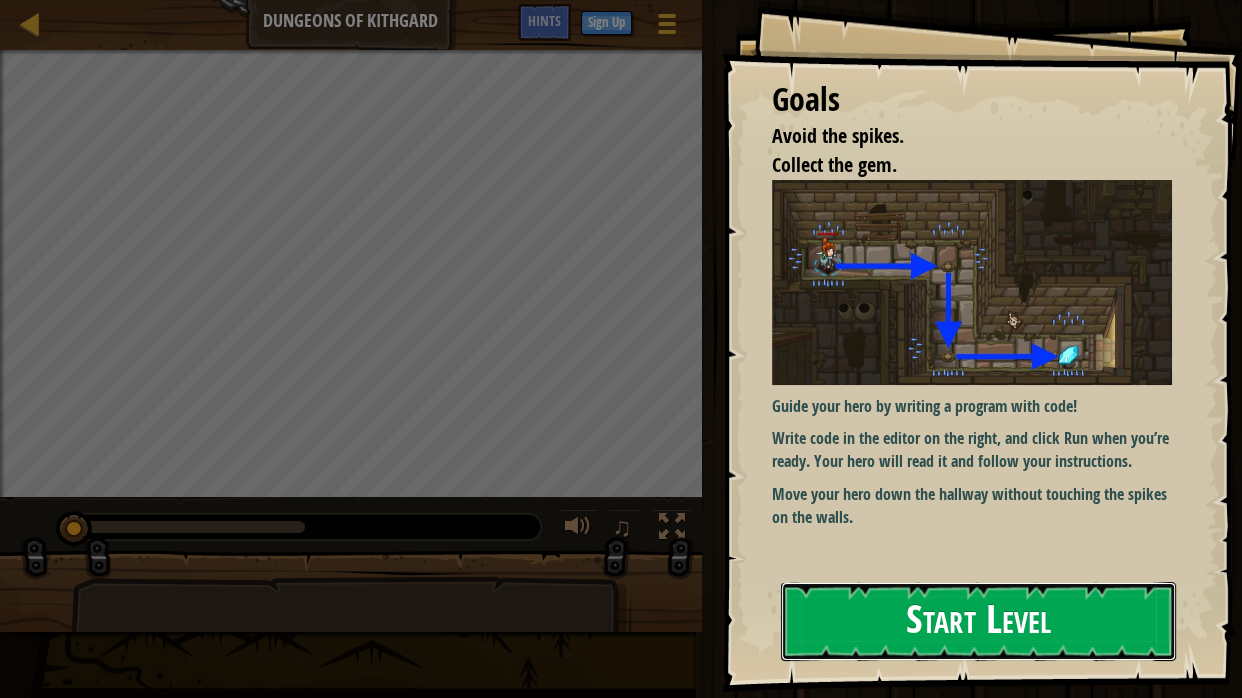 click on "Start Level" at bounding box center [978, 621] 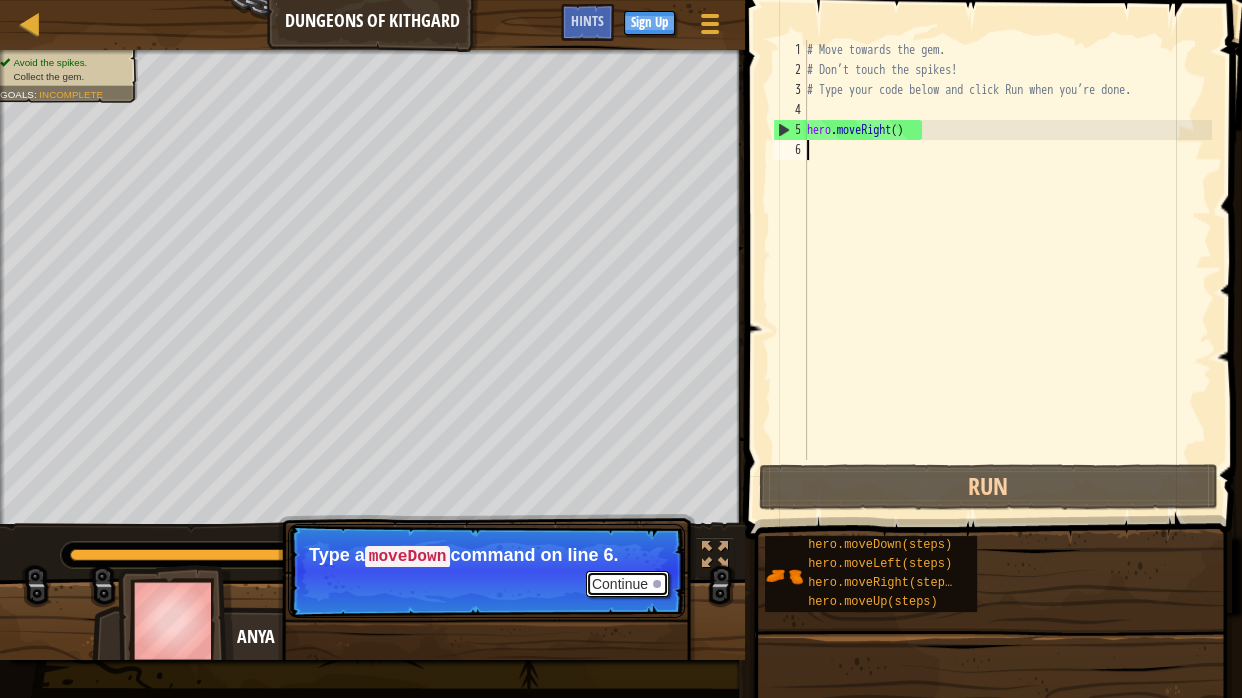 click at bounding box center [657, 584] 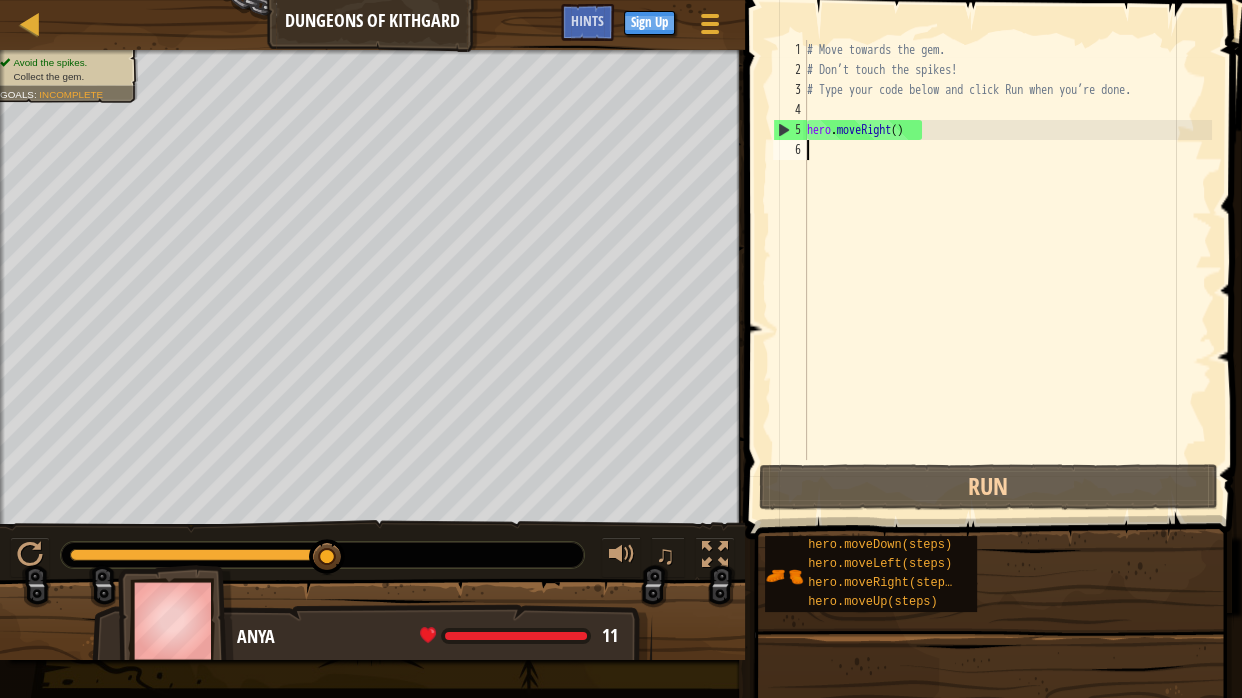 click on "# Move towards the gem. # Don’t touch the spikes! # Type your code below and click Run when you’re done. hero . moveRight ( )" at bounding box center (1007, 270) 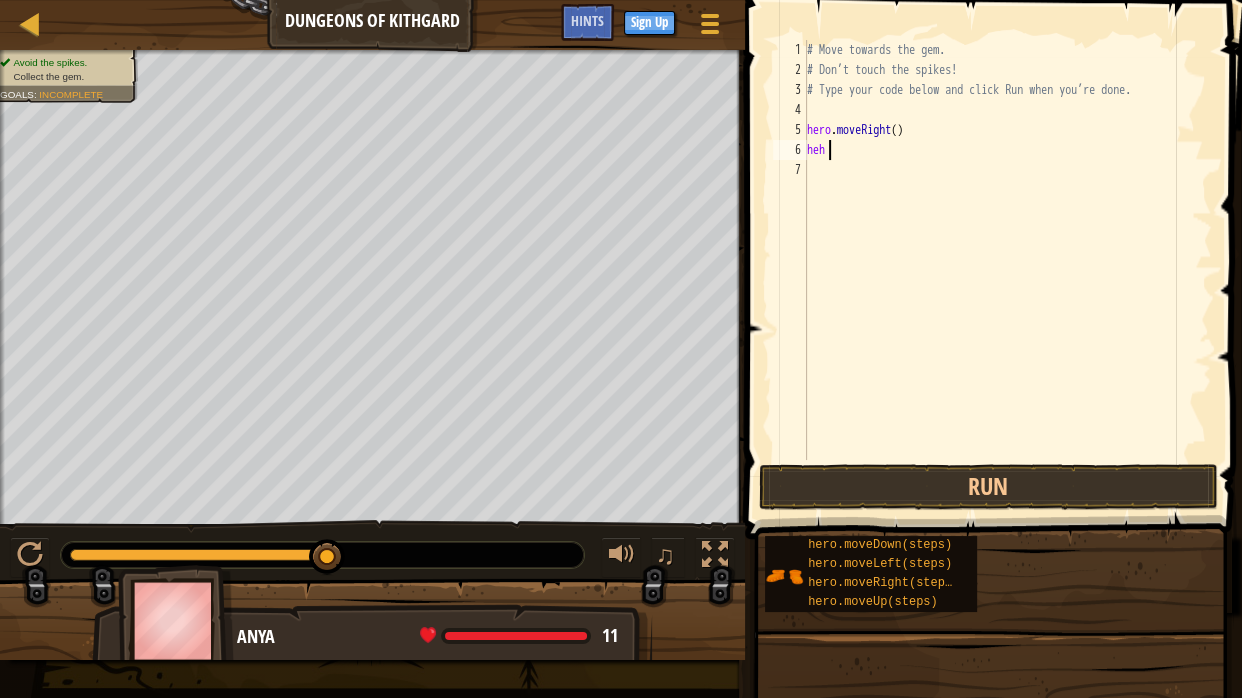 scroll, scrollTop: 9, scrollLeft: 0, axis: vertical 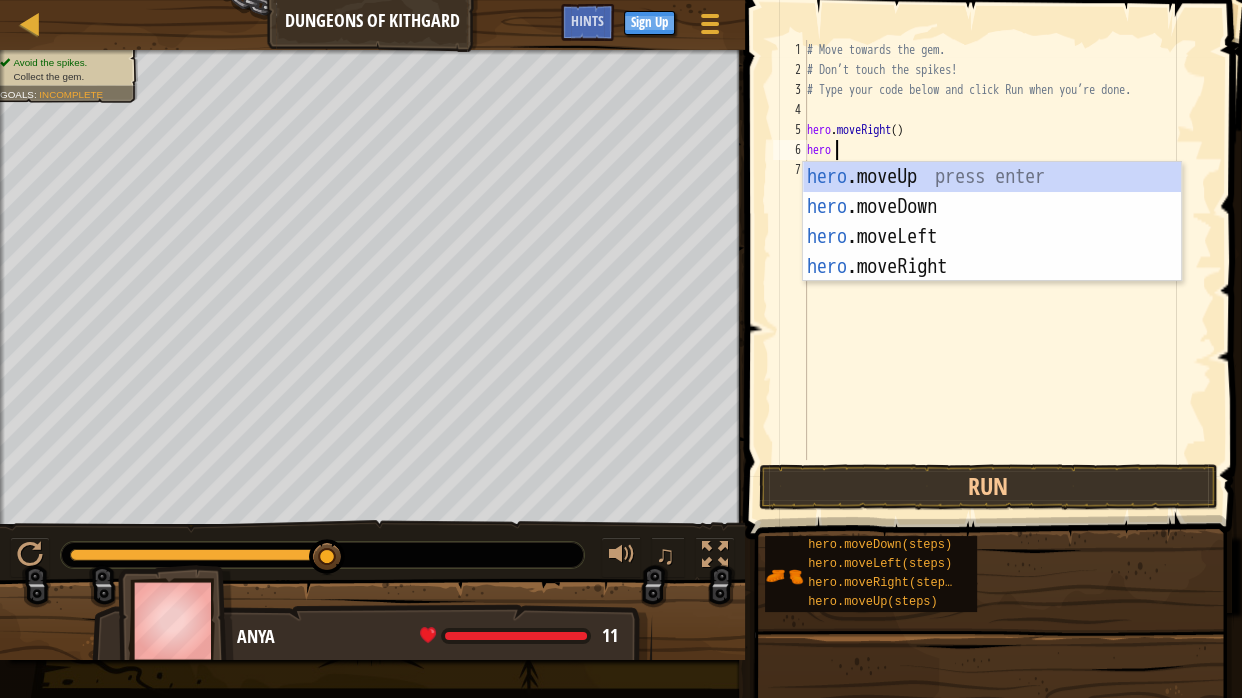 type on "hero" 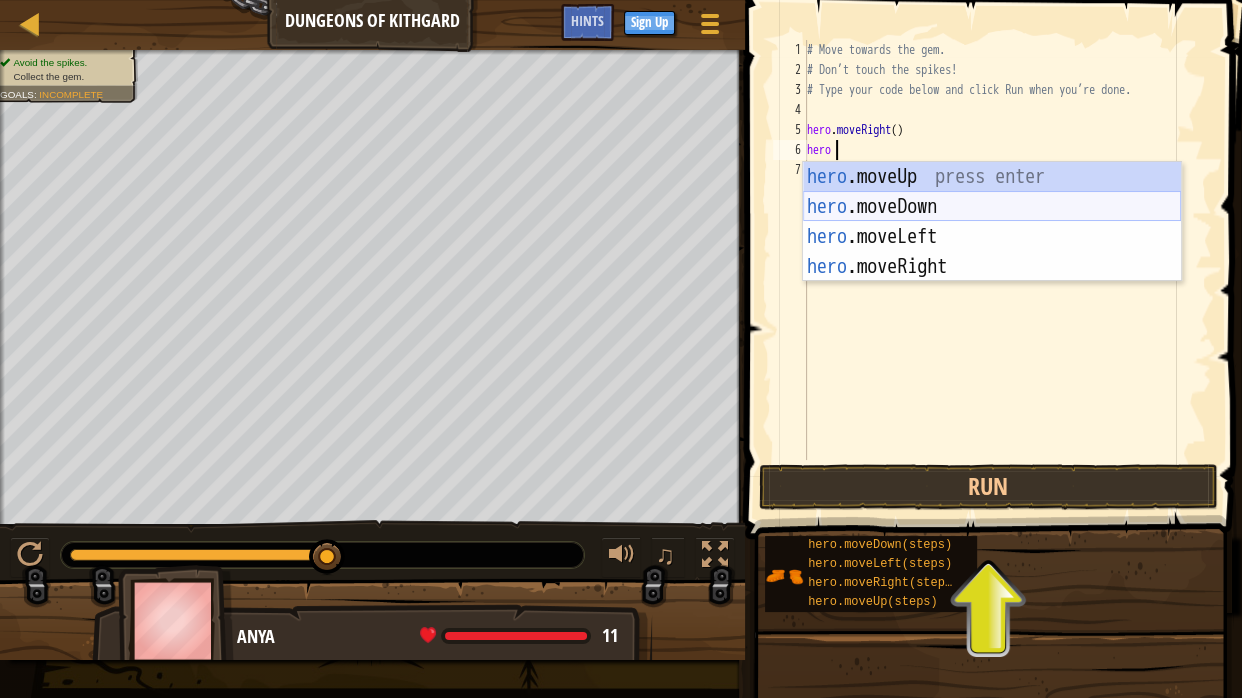 click on "hero .moveUp press enter hero .moveDown press enter hero .moveLeft press enter hero .moveRight press enter" at bounding box center (992, 252) 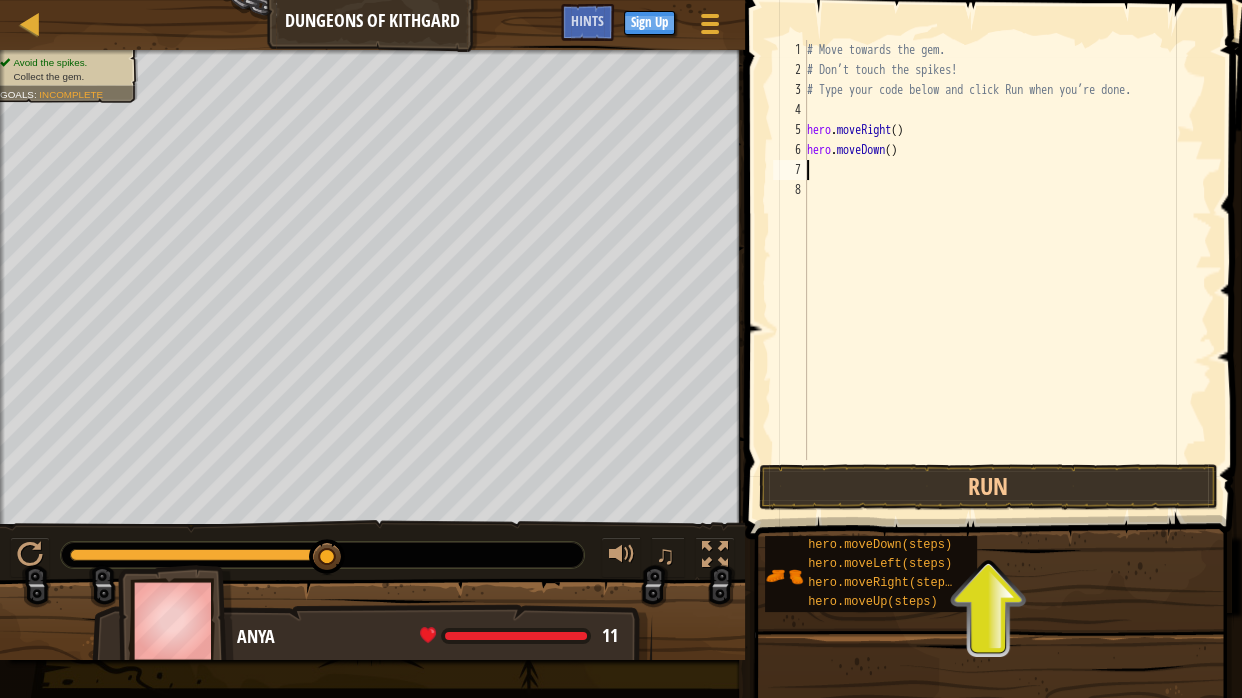 scroll, scrollTop: 9, scrollLeft: 0, axis: vertical 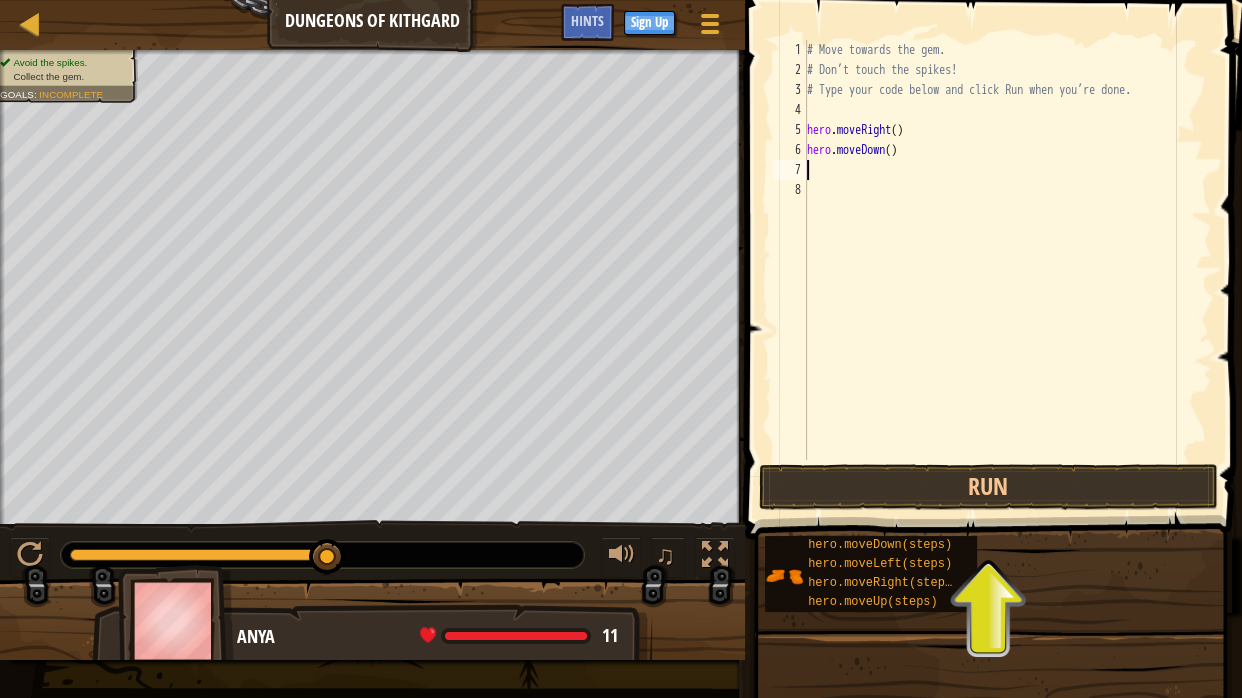 click on "# Move towards the gem. # Don’t touch the spikes! # Type your code below and click Run when you’re done. hero . moveRight ( ) hero . moveDown ( )" at bounding box center (1007, 270) 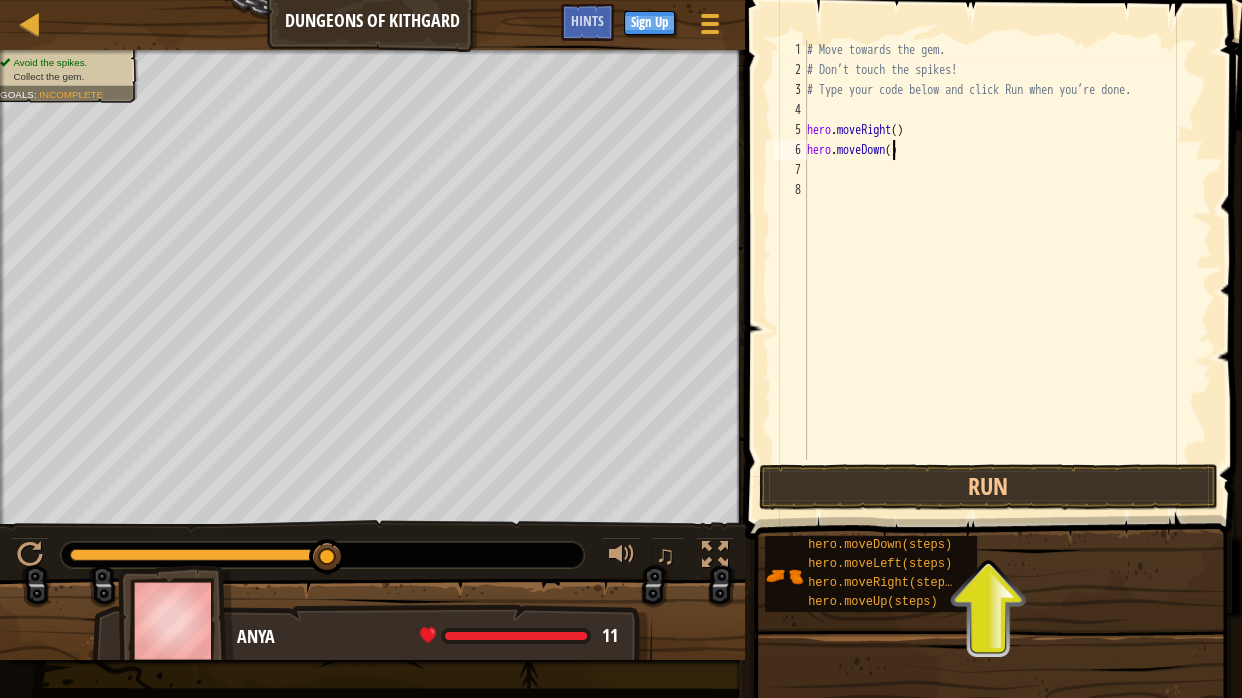 click on "# Move towards the gem. # Don’t touch the spikes! # Type your code below and click Run when you’re done. hero . moveRight ( ) hero . moveDown ( )" at bounding box center [1007, 270] 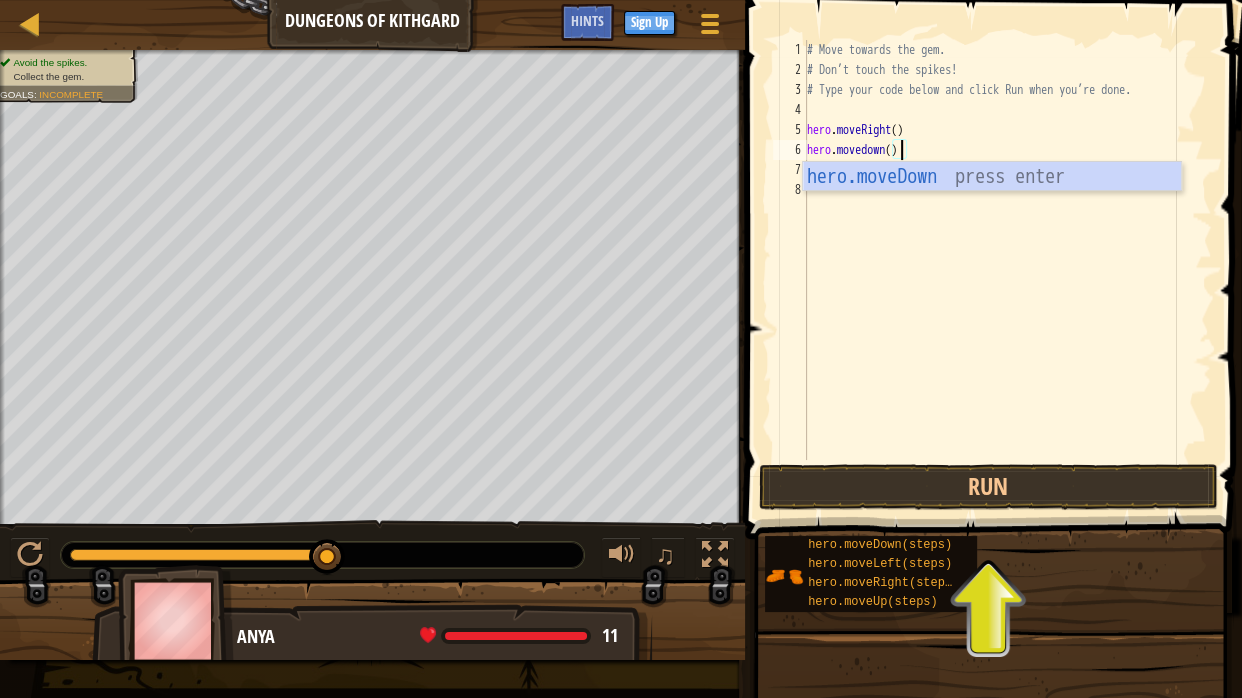 scroll, scrollTop: 9, scrollLeft: 8, axis: both 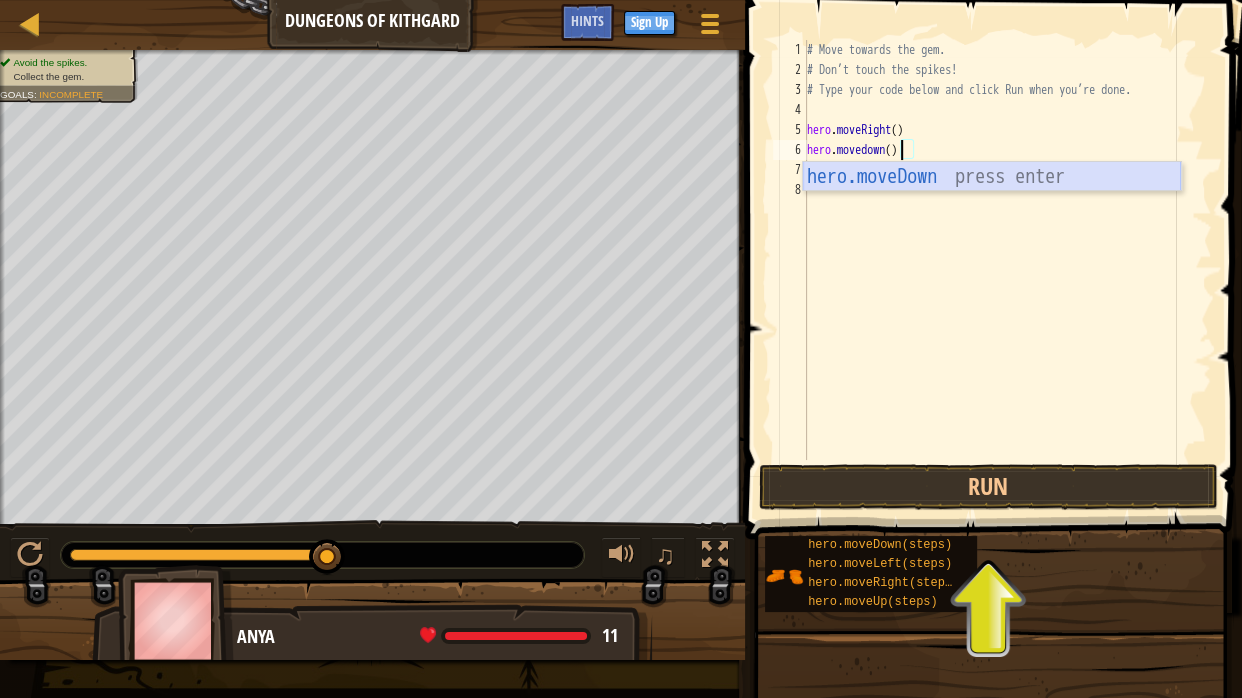 click on "hero.moveDown press enter" at bounding box center (992, 207) 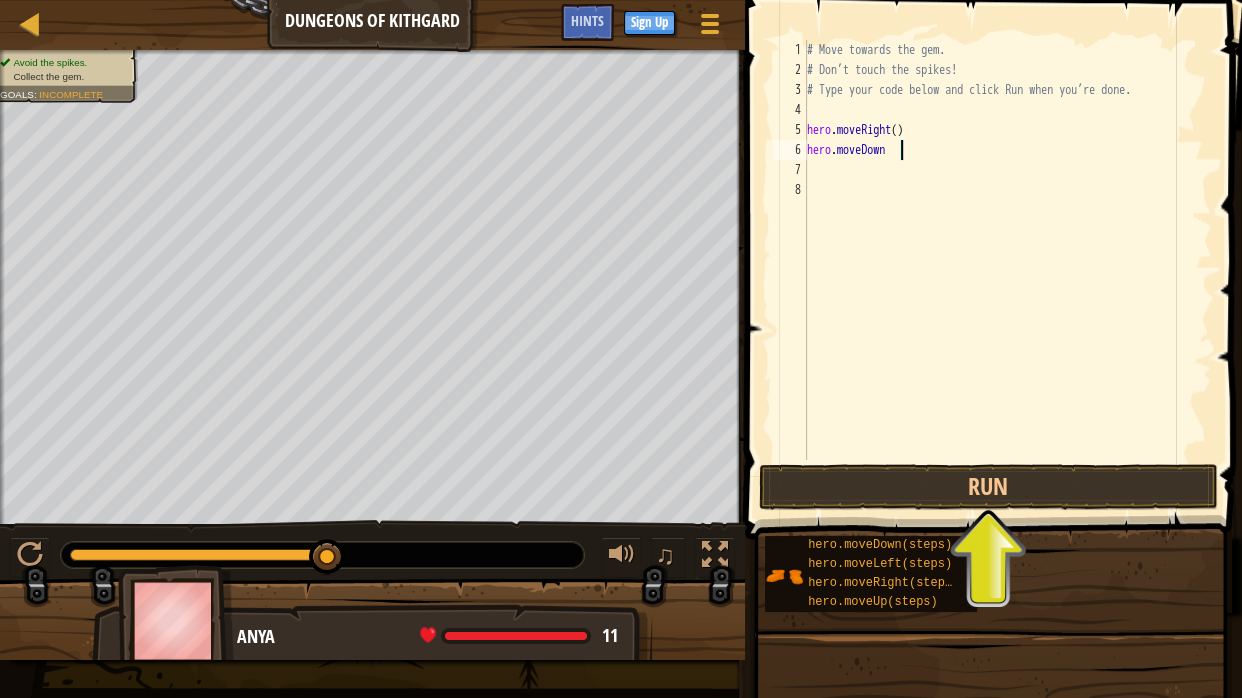 scroll, scrollTop: 9, scrollLeft: 7, axis: both 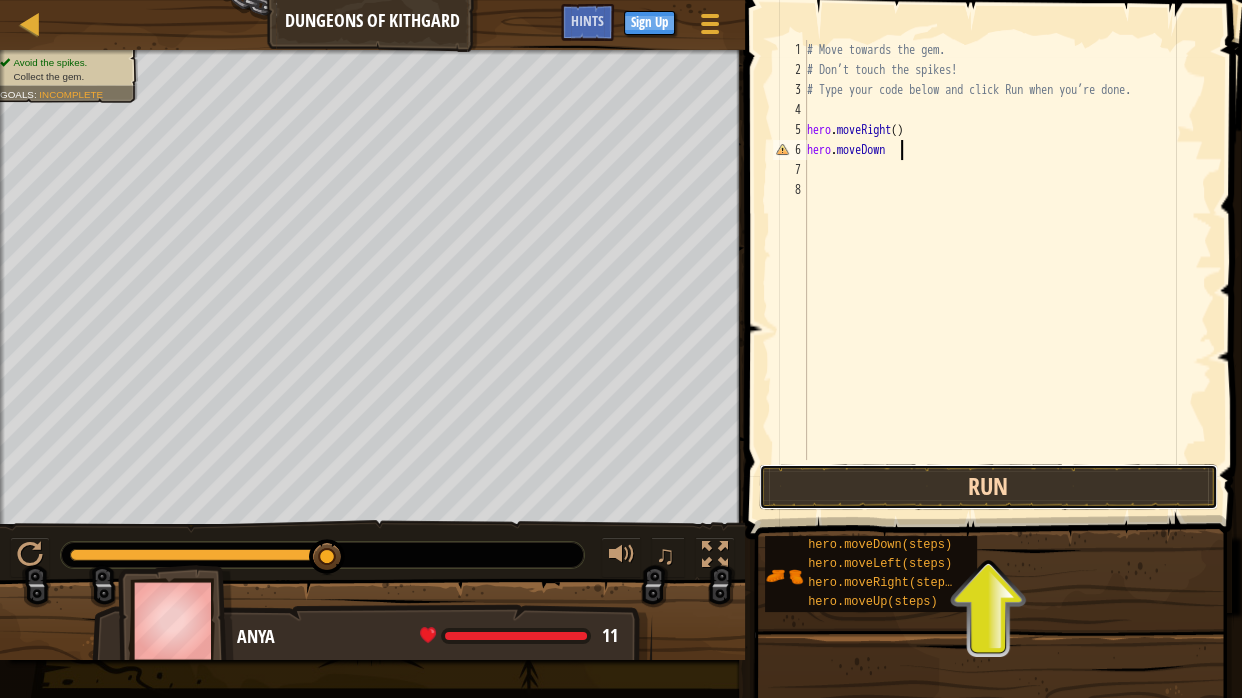 click on "Run" at bounding box center [988, 487] 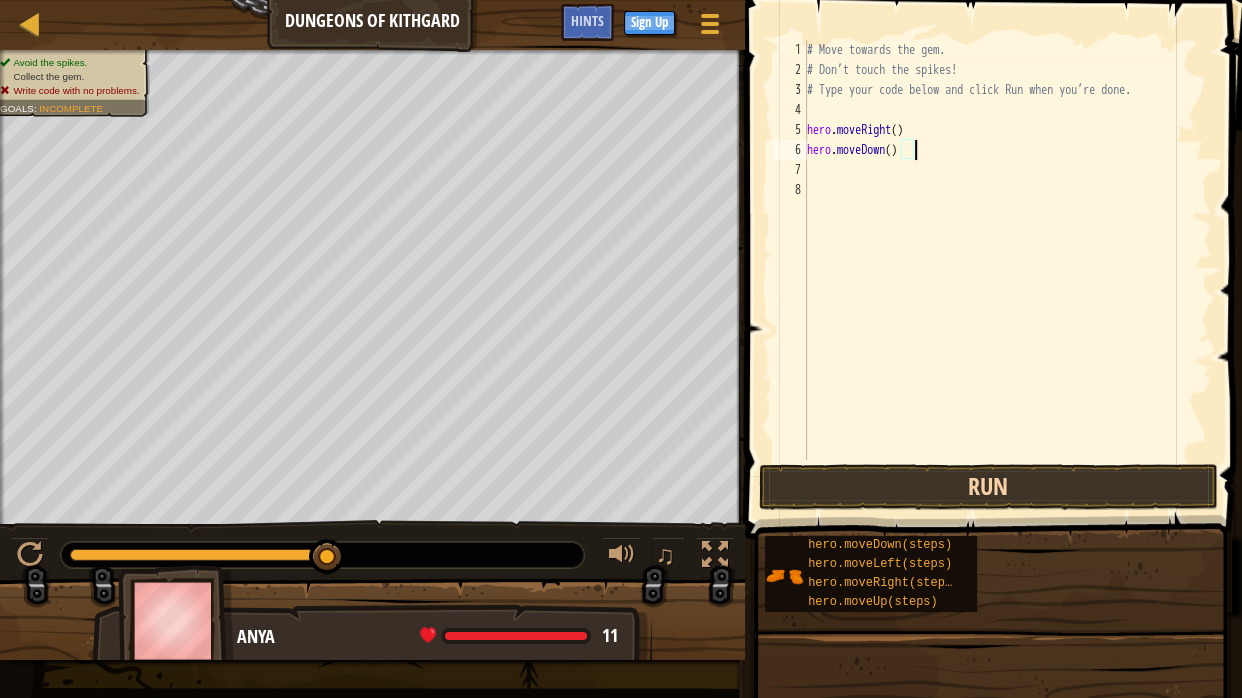 type on "hero.moveDown()" 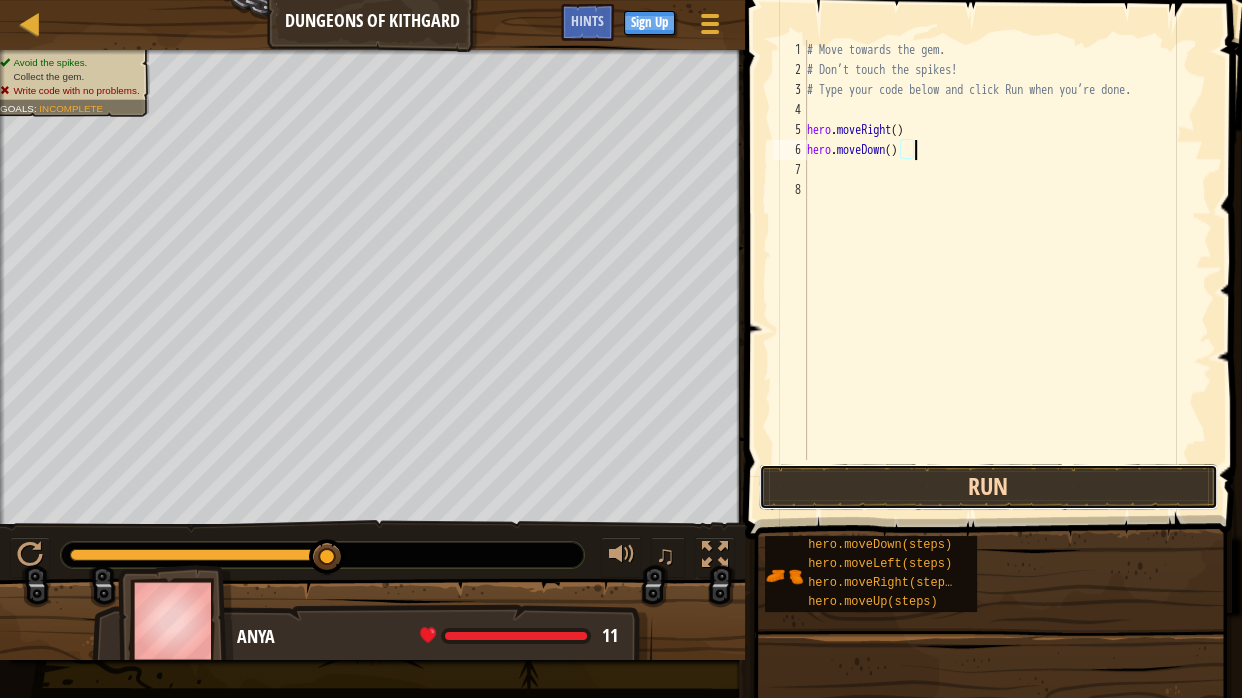click on "Run" at bounding box center (988, 487) 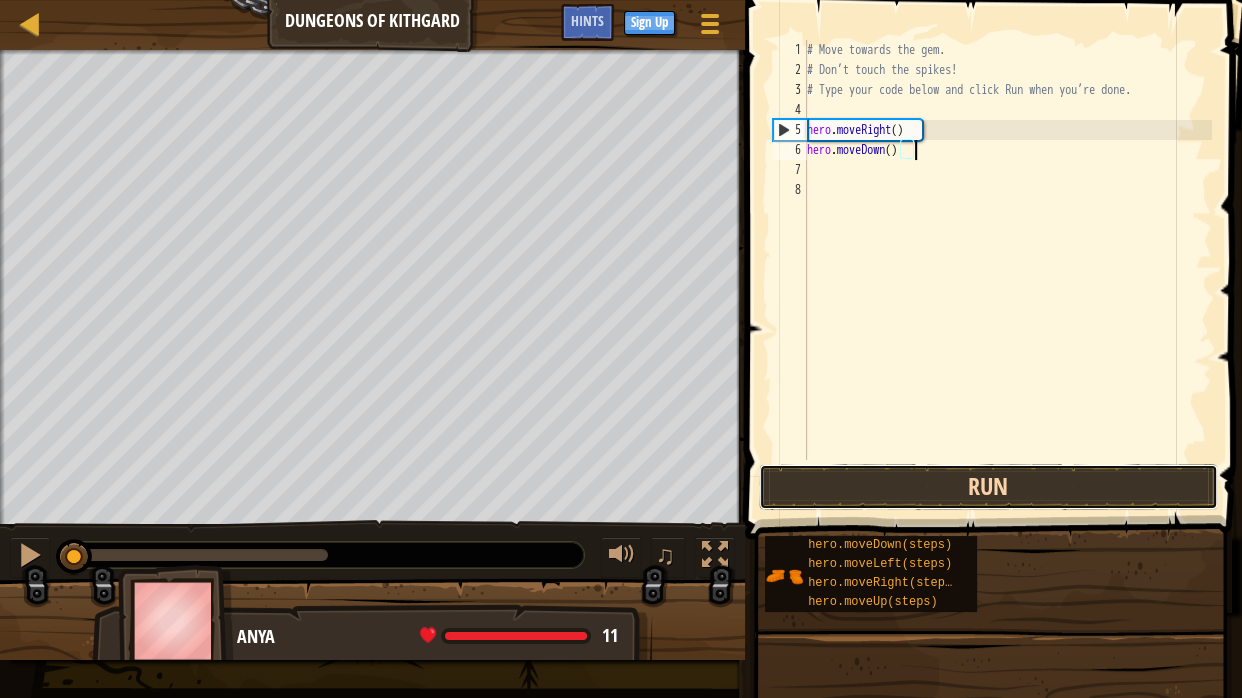 click on "Run" at bounding box center [988, 487] 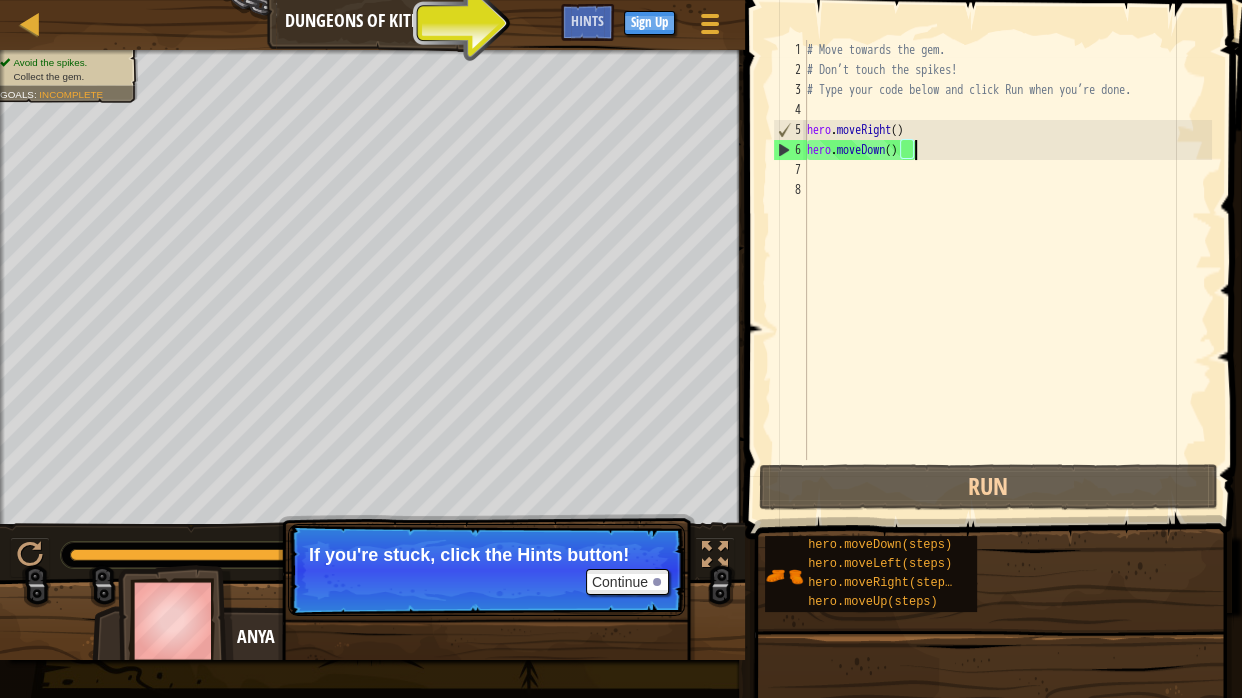 click on "# Move towards the gem. # Don’t touch the spikes! # Type your code below and click Run when you’re done. hero . moveRight ( ) hero . moveDown ( )" at bounding box center (1007, 270) 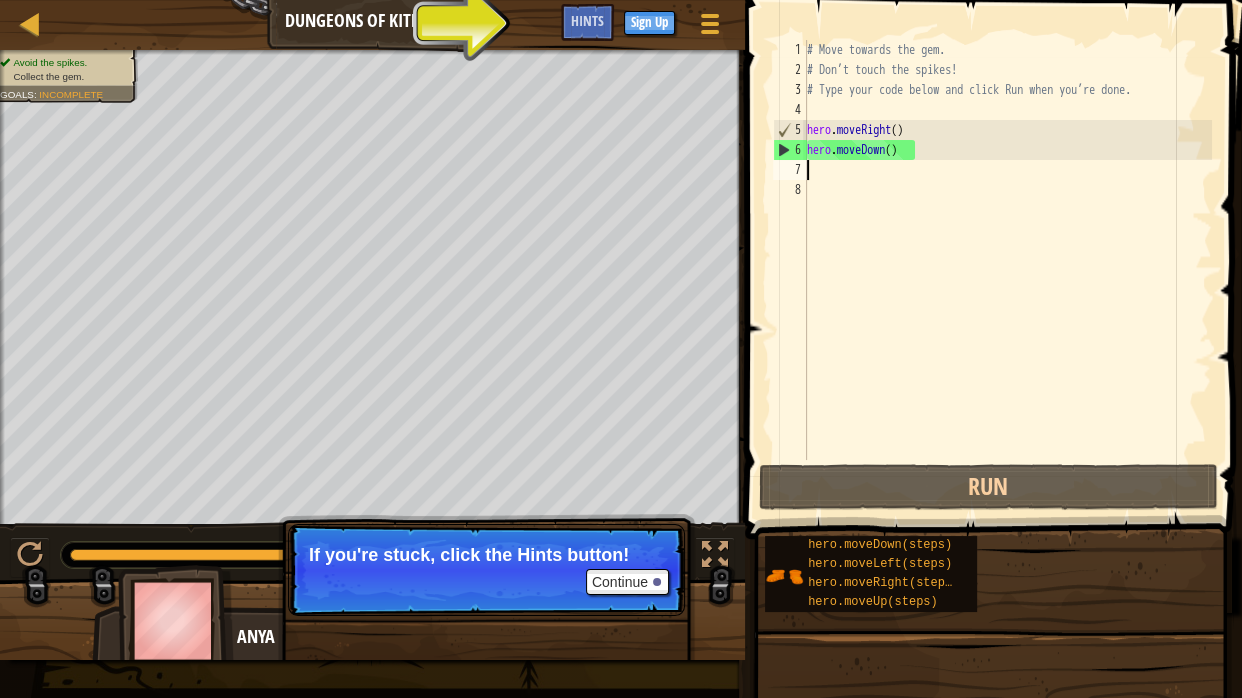 scroll, scrollTop: 9, scrollLeft: 0, axis: vertical 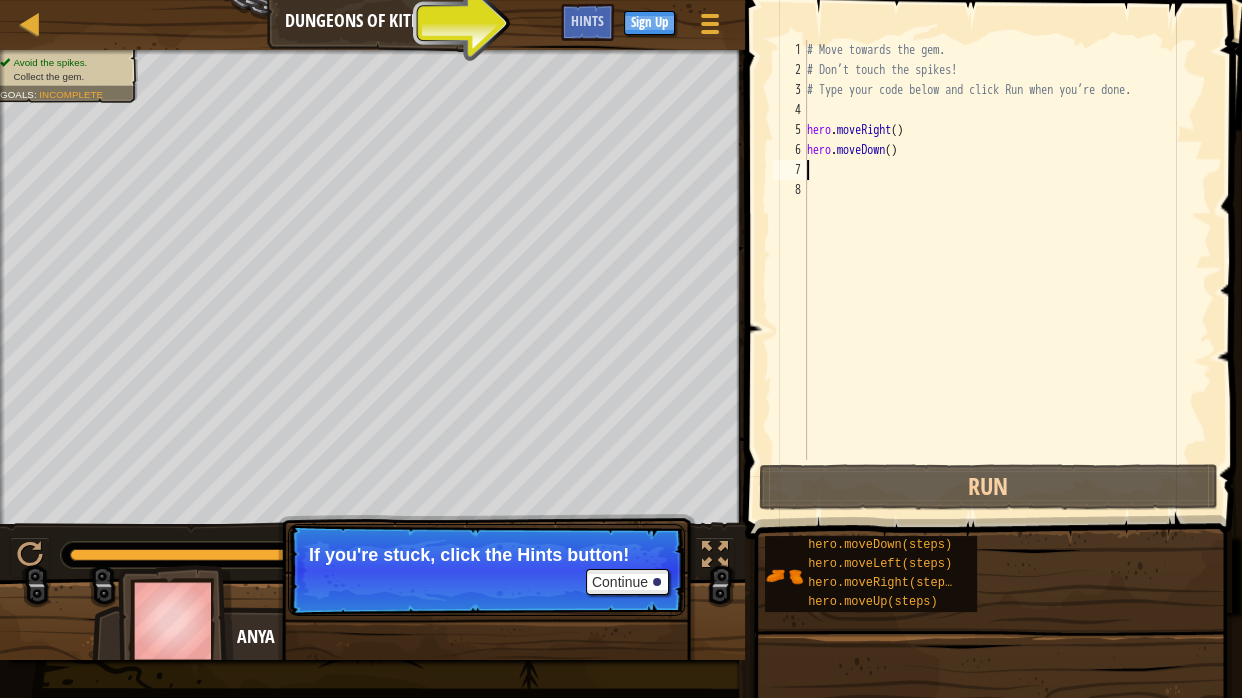 type on "he" 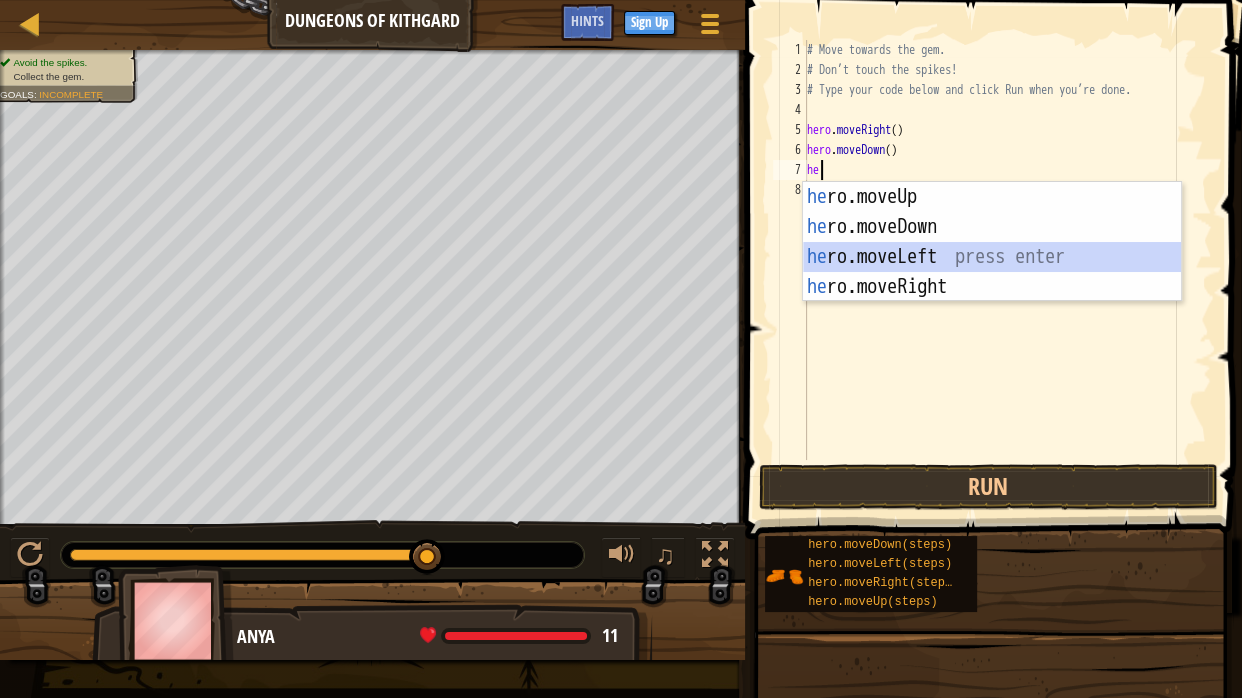 click on "he ro.moveUp press enter he ro.moveDown press enter he ro.moveLeft press enter he ro.moveRight press enter" at bounding box center (992, 272) 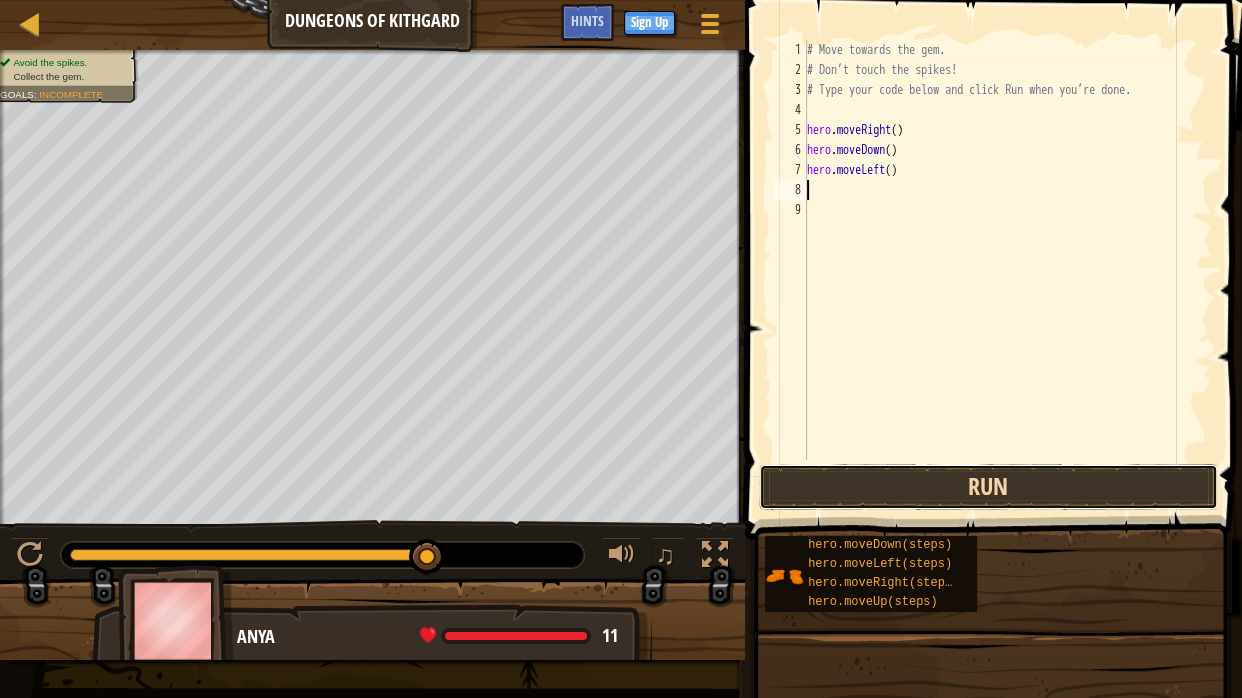 click on "Run" at bounding box center [988, 487] 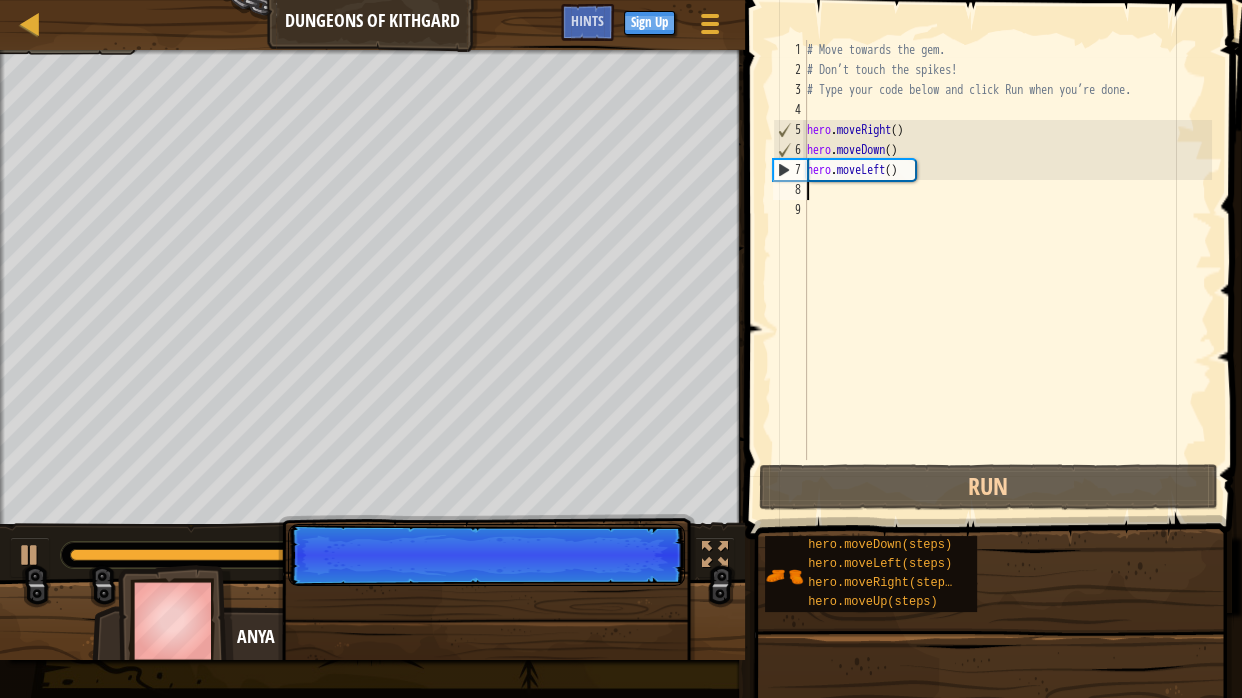 click on "# Move towards the gem. # Don’t touch the spikes! # Type your code below and click Run when you’re done. hero . moveRight ( ) hero . moveDown ( ) hero . moveLeft ( )" at bounding box center [1007, 270] 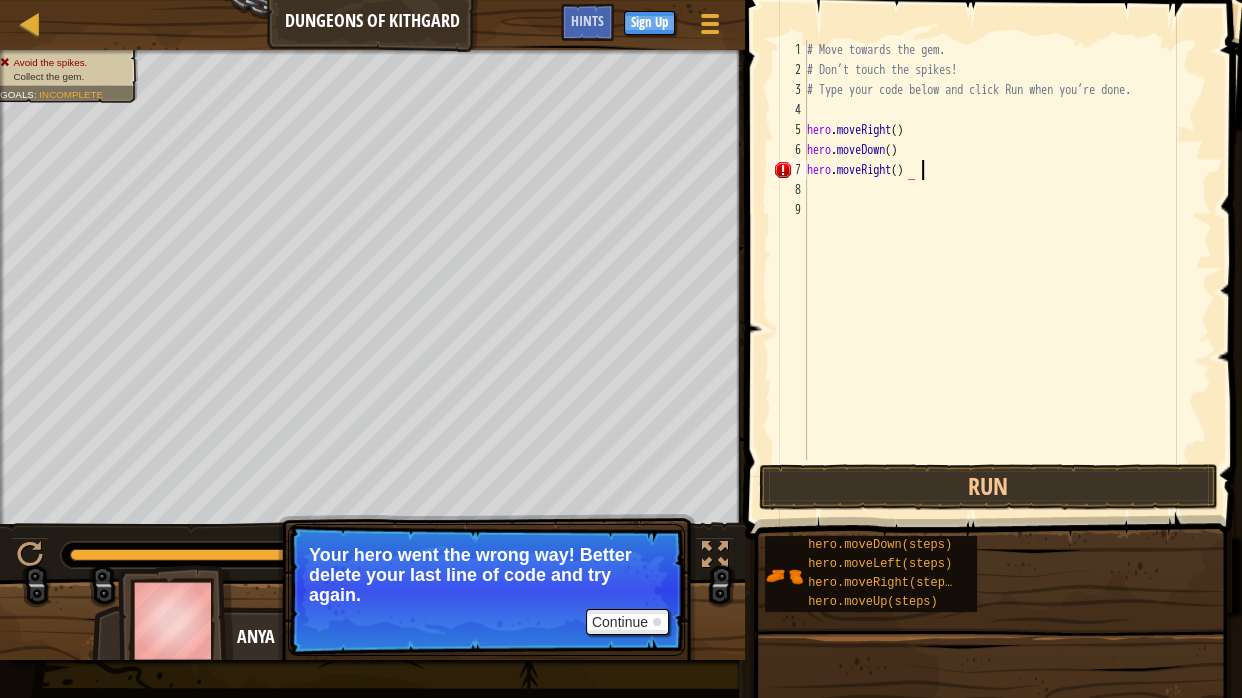 scroll, scrollTop: 9, scrollLeft: 8, axis: both 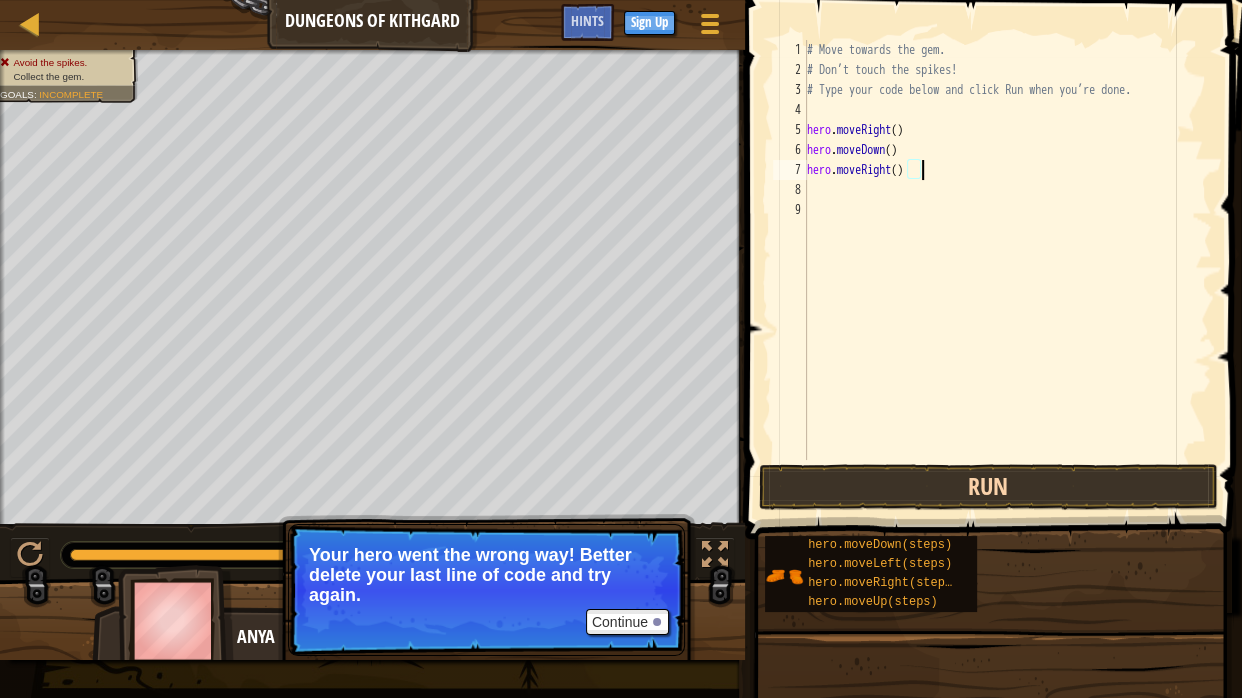 type on "hero.moveRight()" 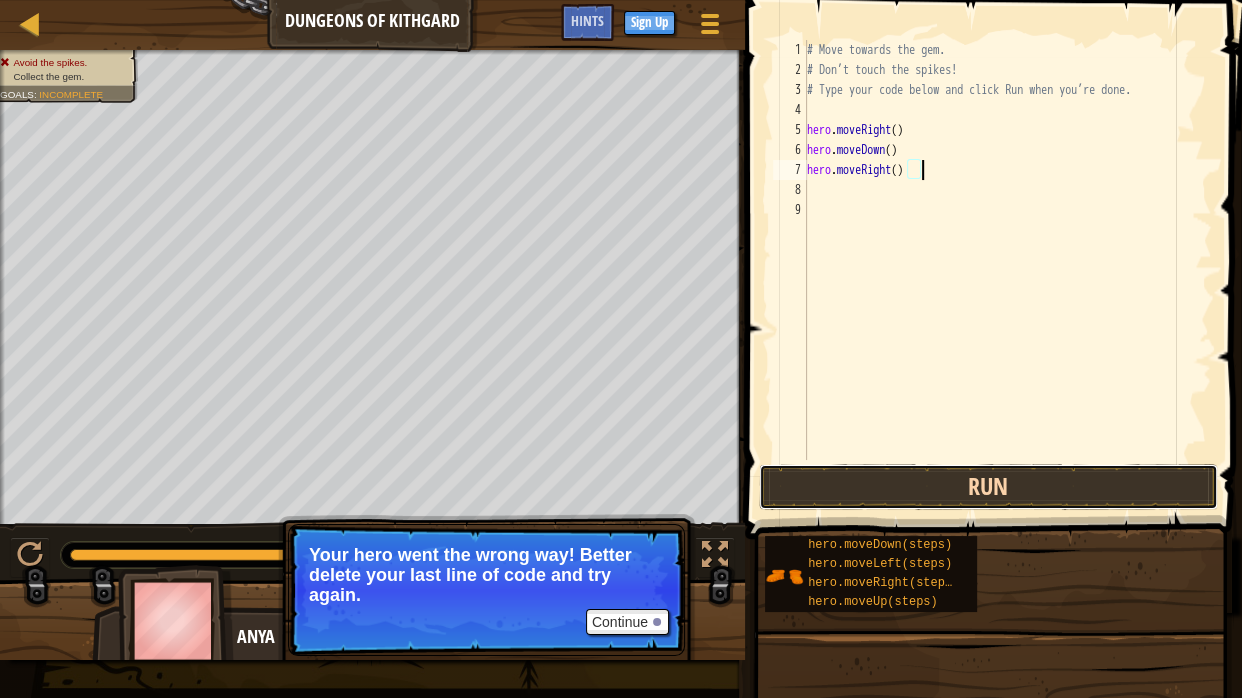 click on "Run" at bounding box center (988, 487) 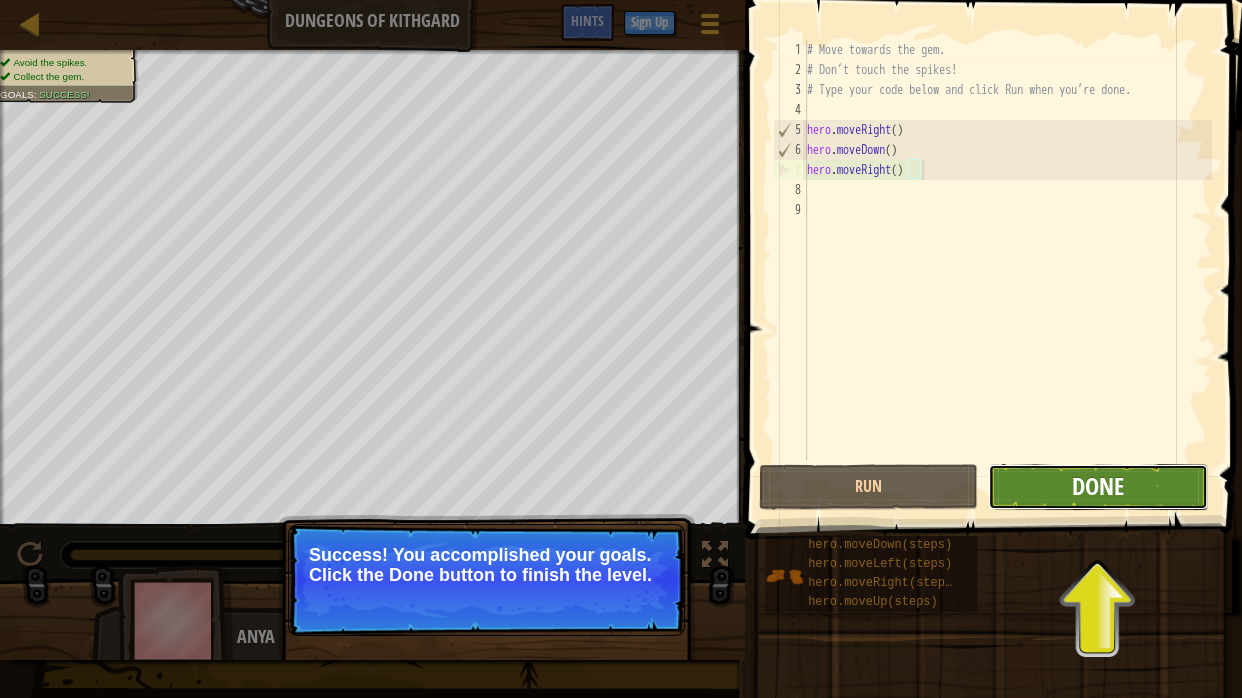 click on "Done" at bounding box center (1098, 486) 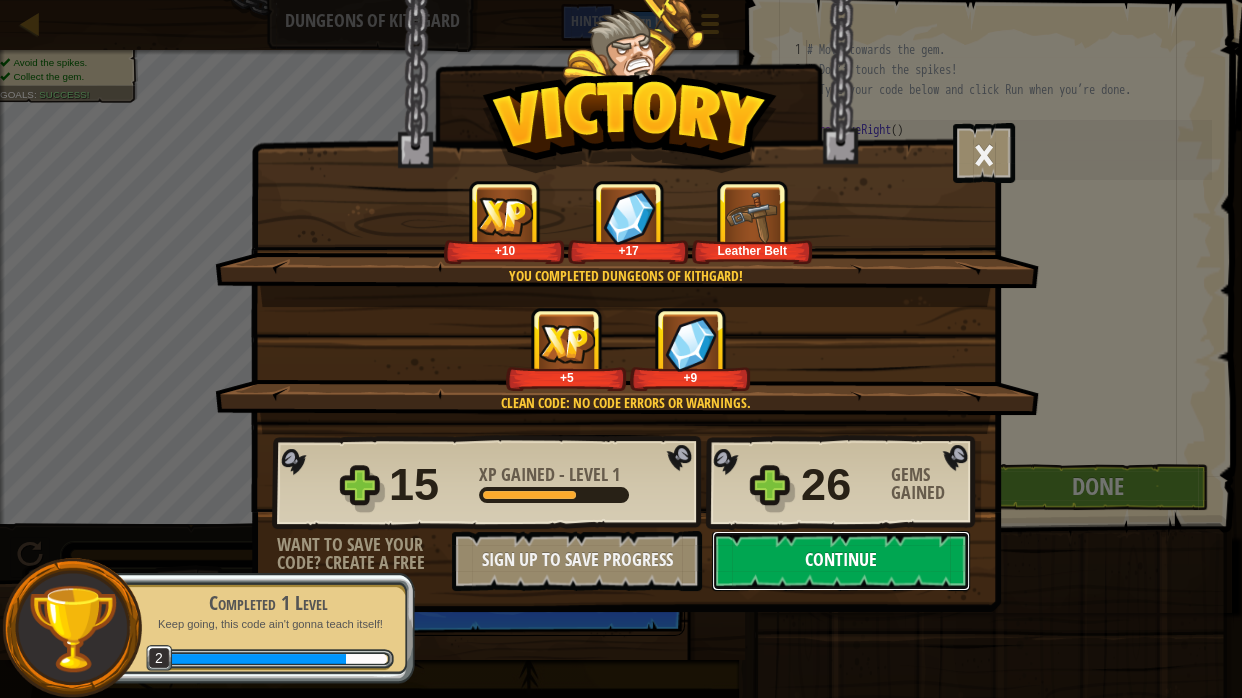 click on "Continue" at bounding box center [841, 561] 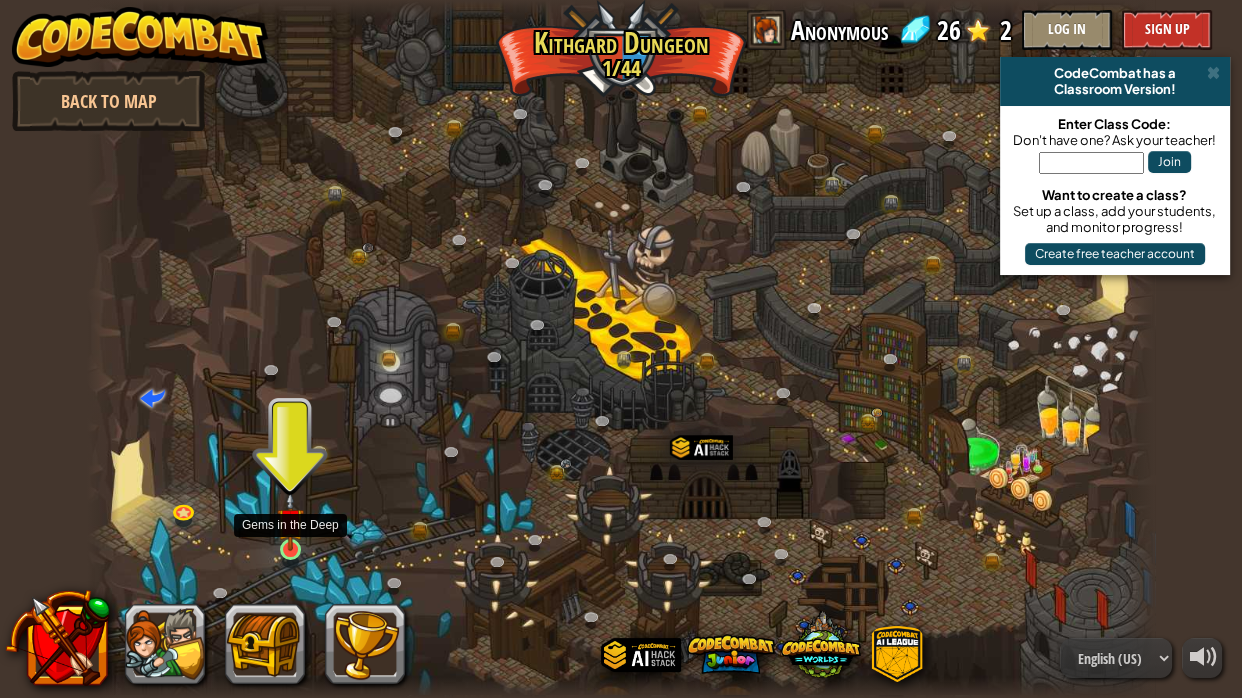 click at bounding box center (290, 521) 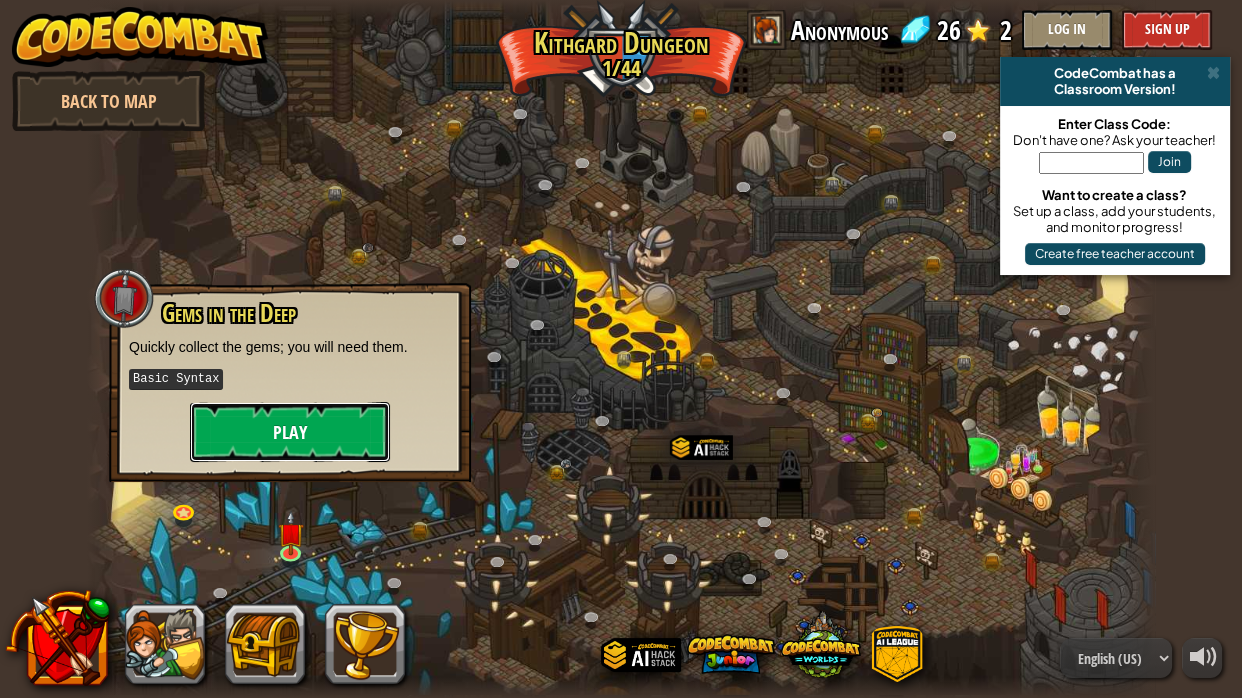 click on "Play" at bounding box center [290, 432] 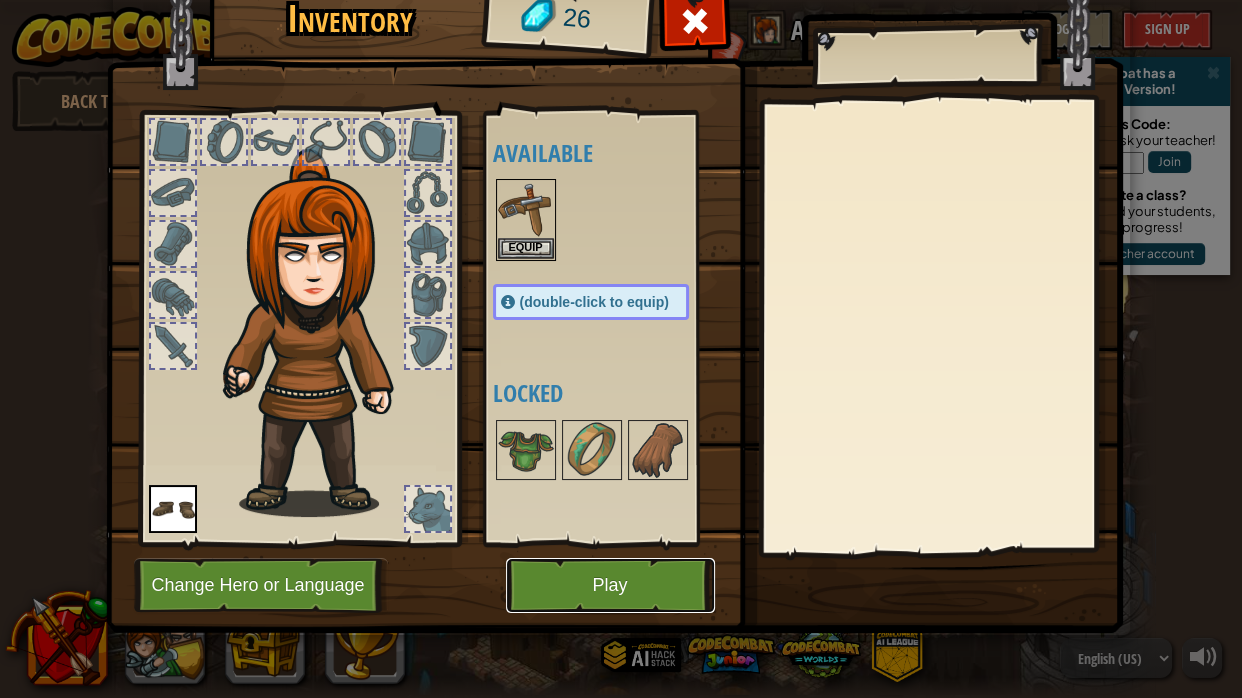 click on "Play" at bounding box center (610, 585) 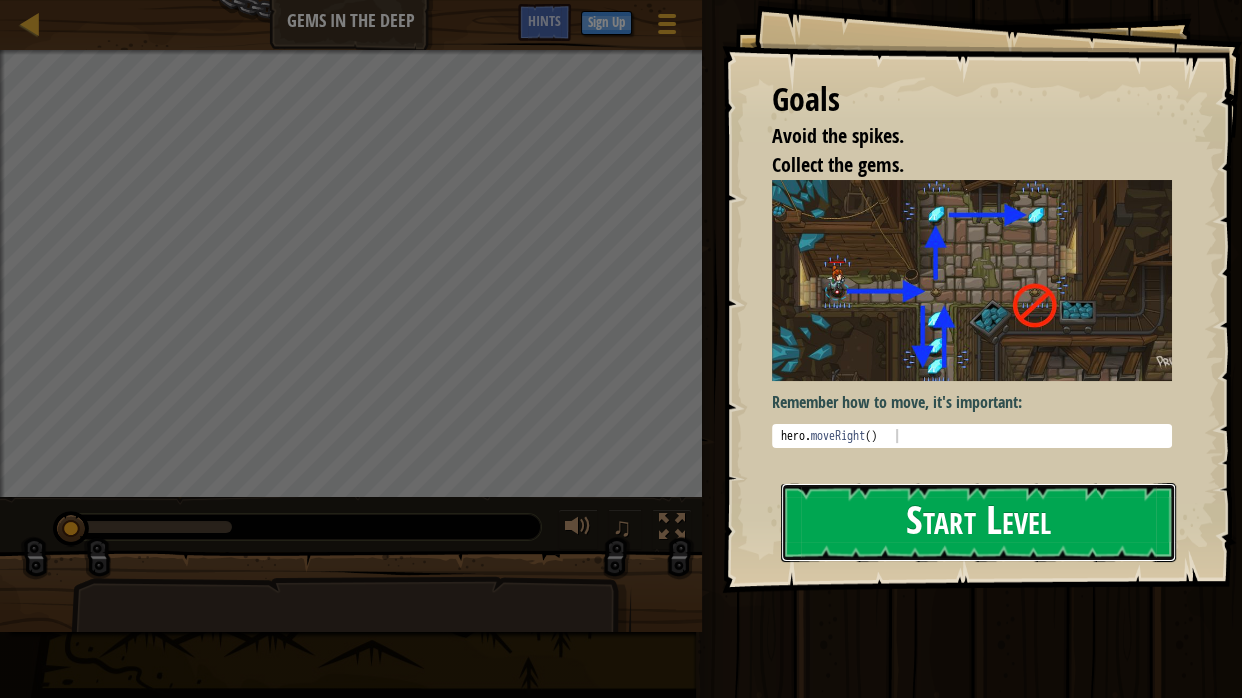 click on "Start Level" at bounding box center (978, 522) 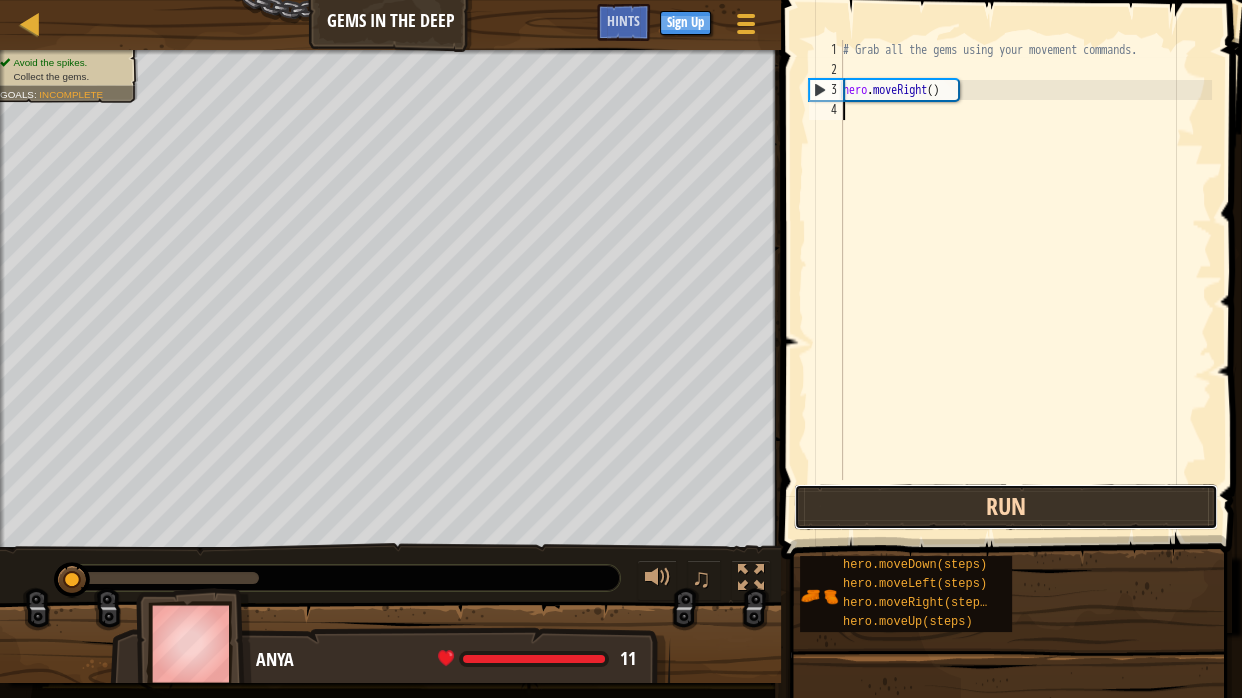 click on "Run" at bounding box center [1006, 507] 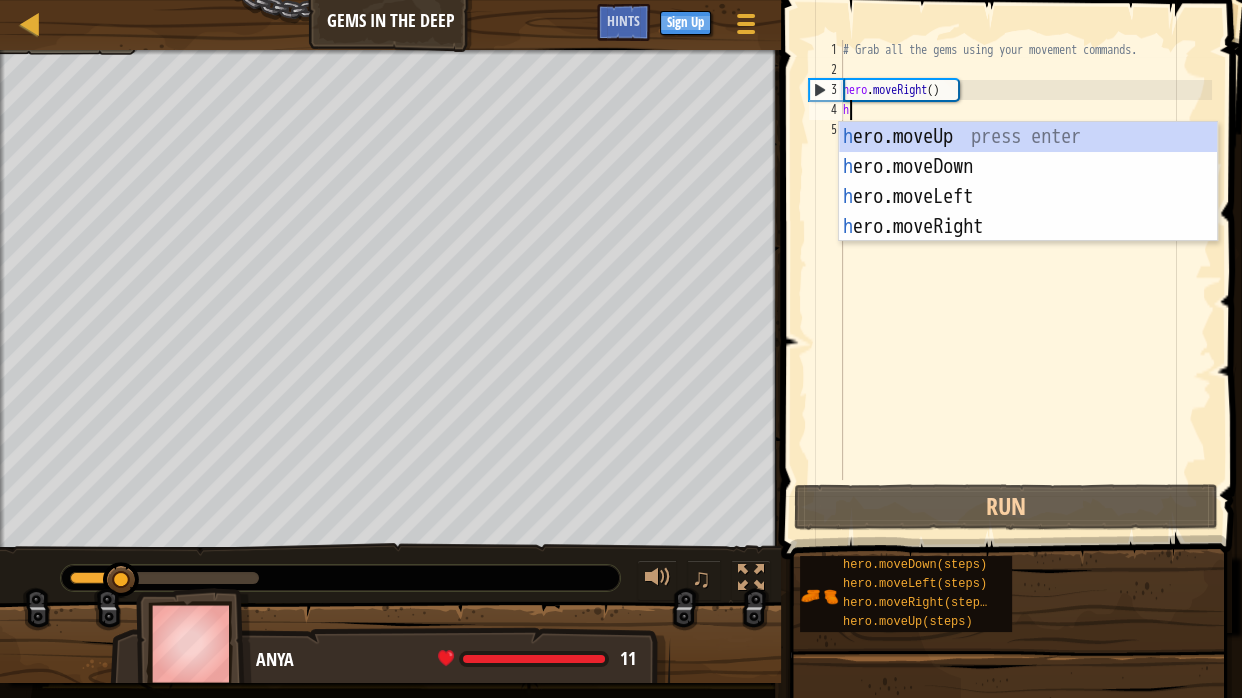 scroll, scrollTop: 9, scrollLeft: 0, axis: vertical 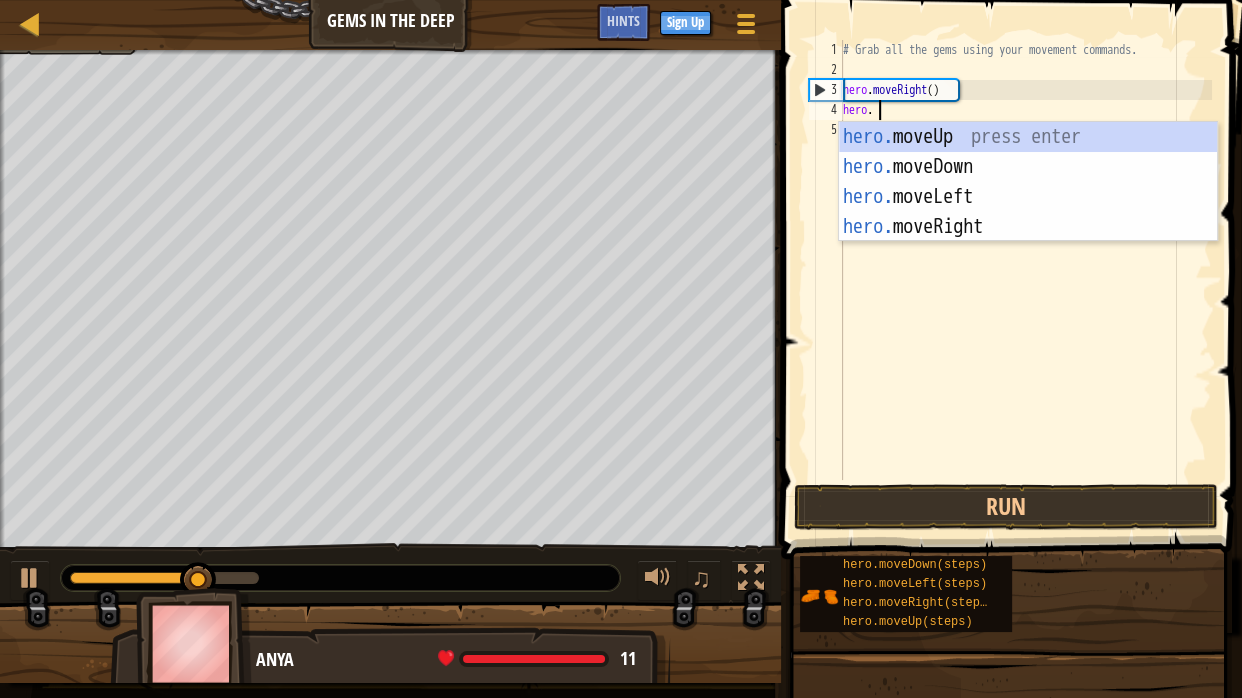 type on "hero.mo" 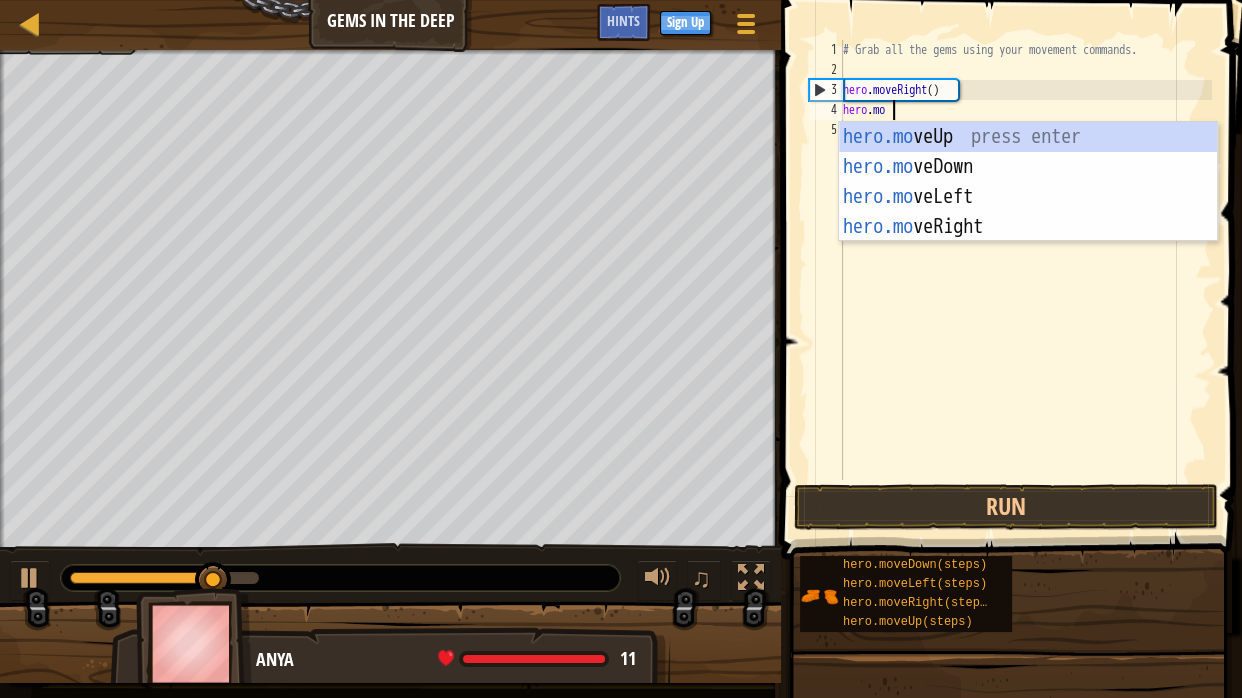 scroll, scrollTop: 9, scrollLeft: 2, axis: both 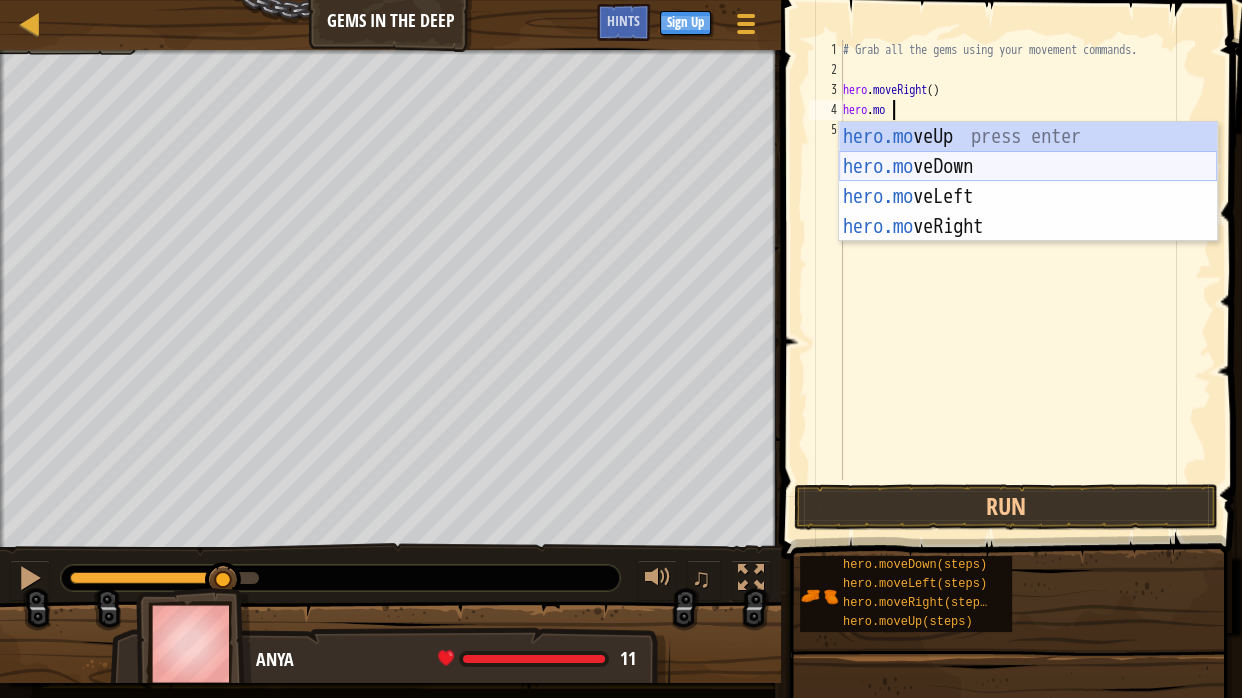 click on "hero.mo veUp press enter hero.mo veDown press enter hero.mo veLeft press enter hero.mo veRight press enter" at bounding box center (1028, 212) 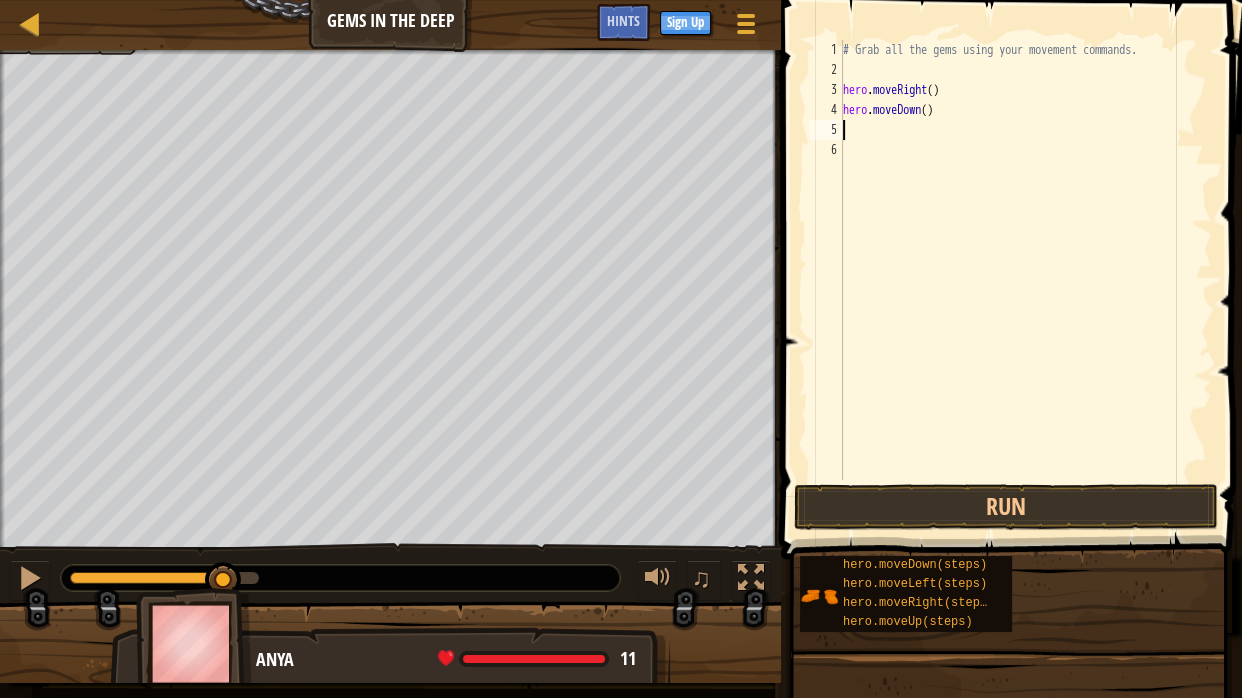 scroll, scrollTop: 9, scrollLeft: 0, axis: vertical 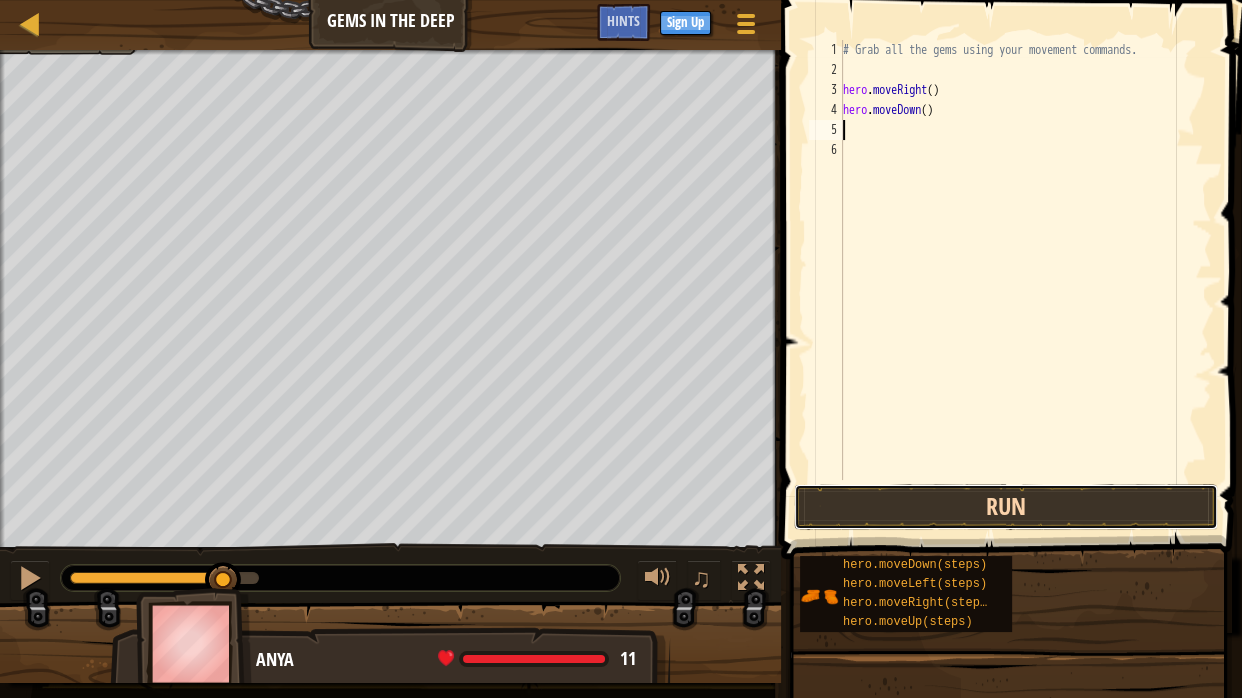 click on "Run" at bounding box center (1006, 507) 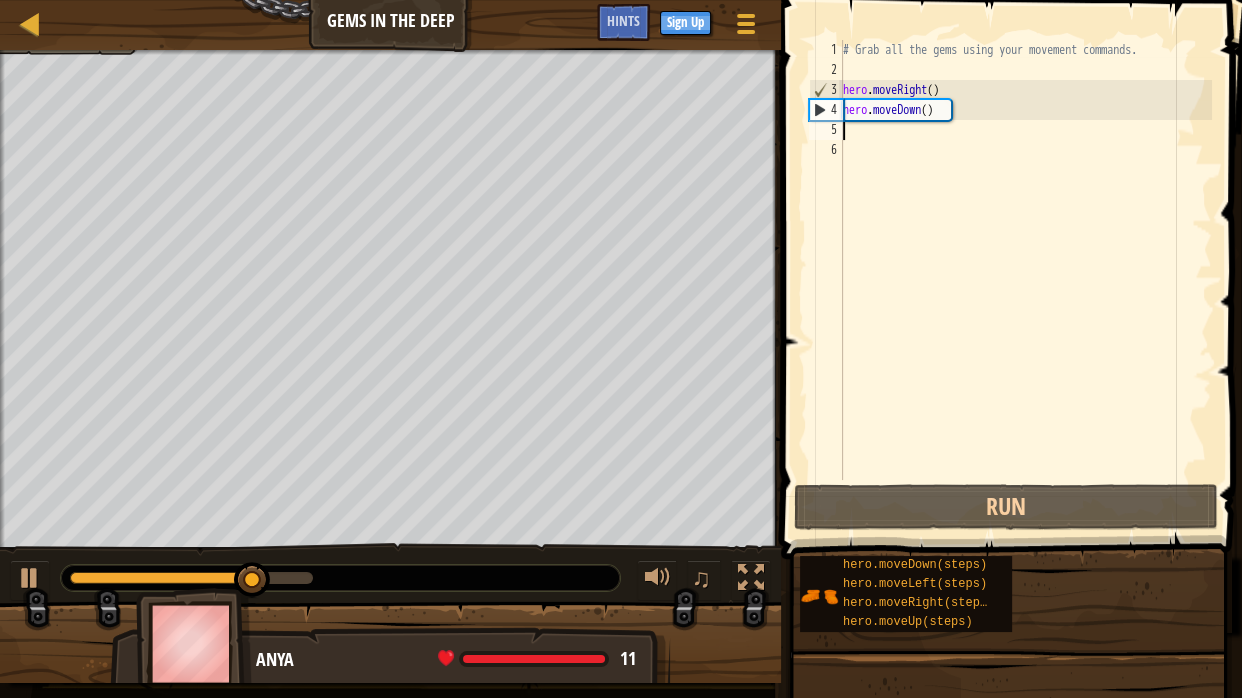 type on "he" 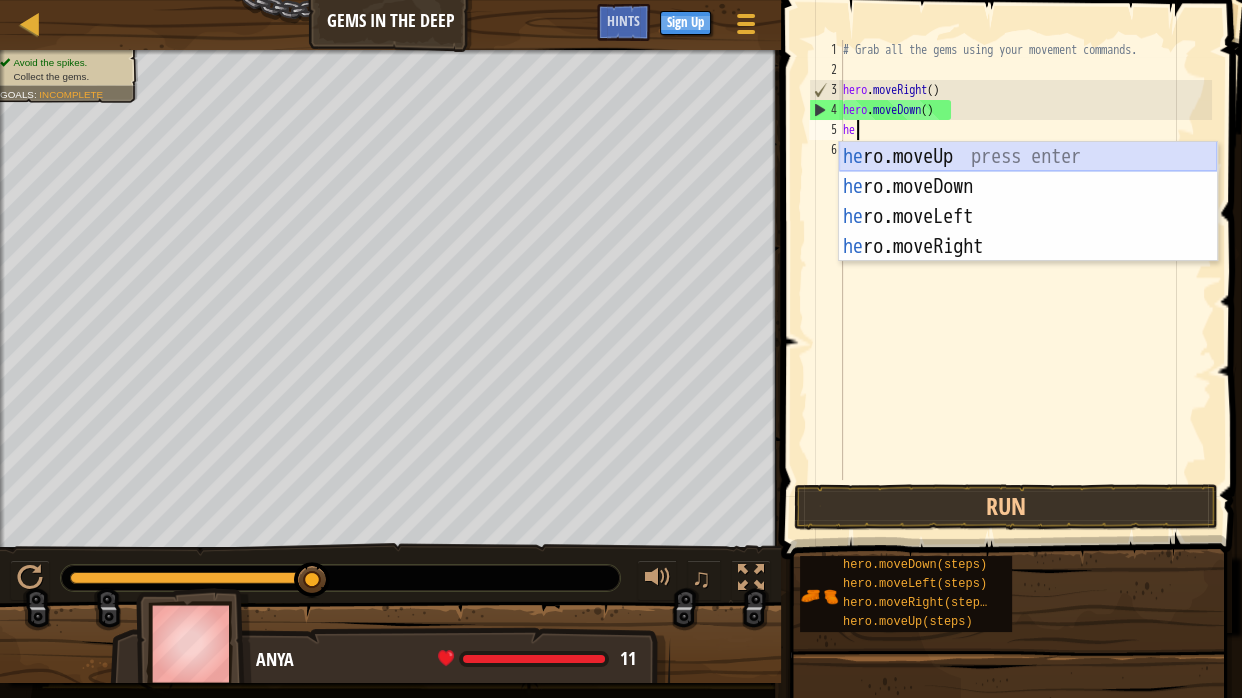 click on "he ro.moveUp press enter he ro.moveDown press enter he ro.moveLeft press enter he ro.moveRight press enter" at bounding box center [1028, 232] 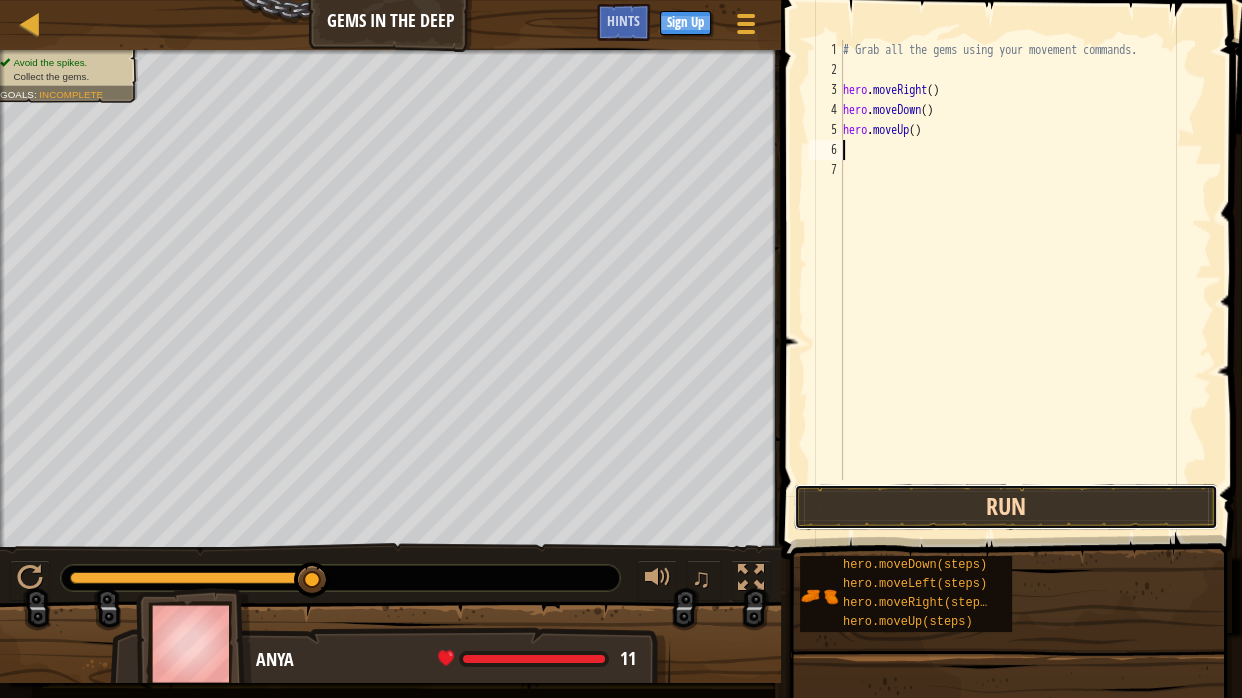 click on "Run" at bounding box center (1006, 507) 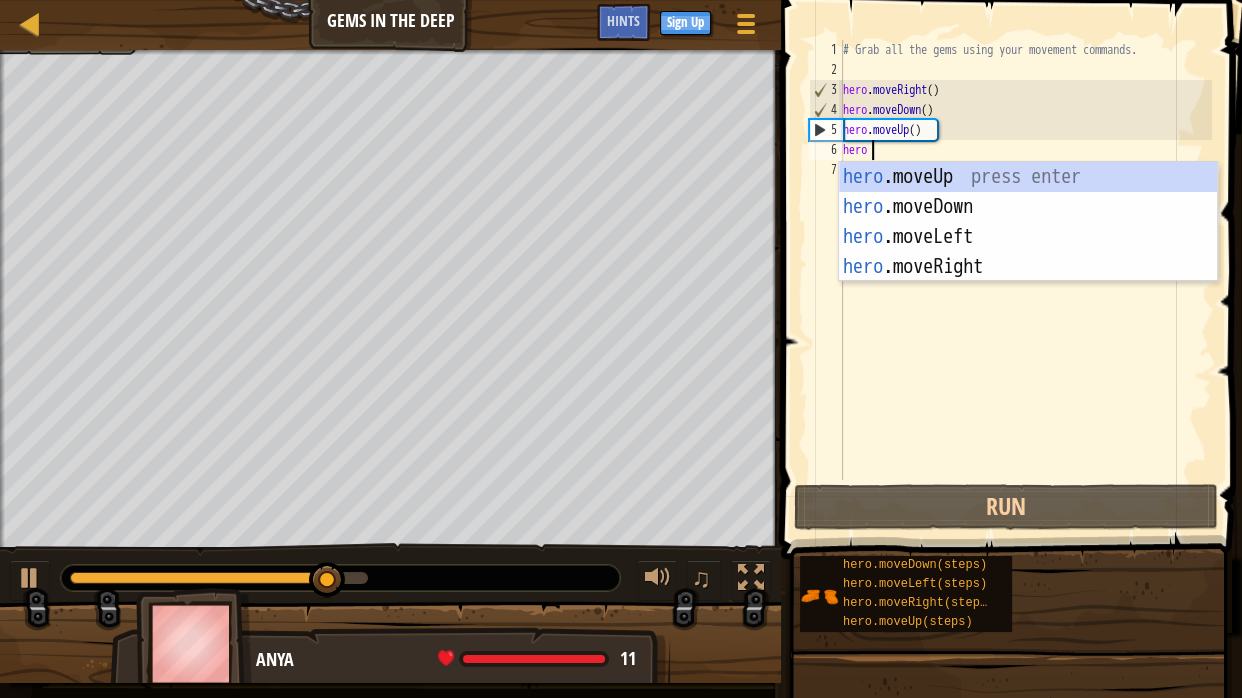 type on "hero" 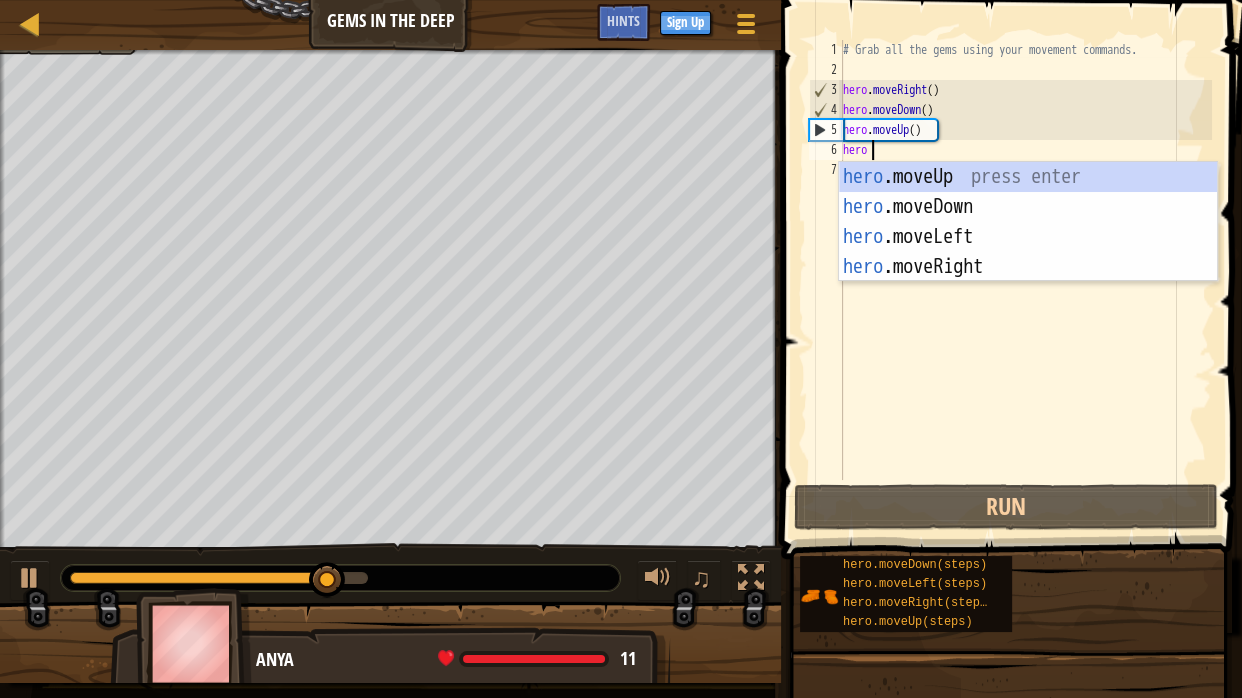 scroll, scrollTop: 9, scrollLeft: 0, axis: vertical 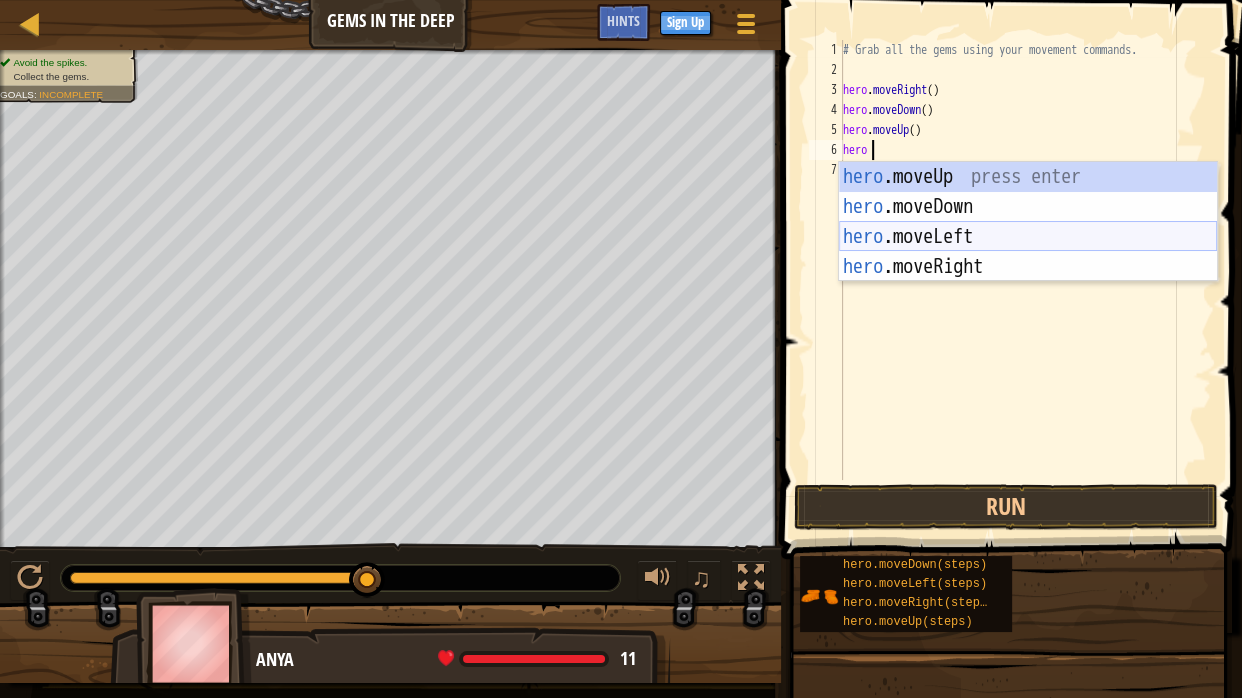 click on "hero .moveUp press enter hero .moveDown press enter hero .moveLeft press enter hero .moveRight press enter" at bounding box center [1028, 252] 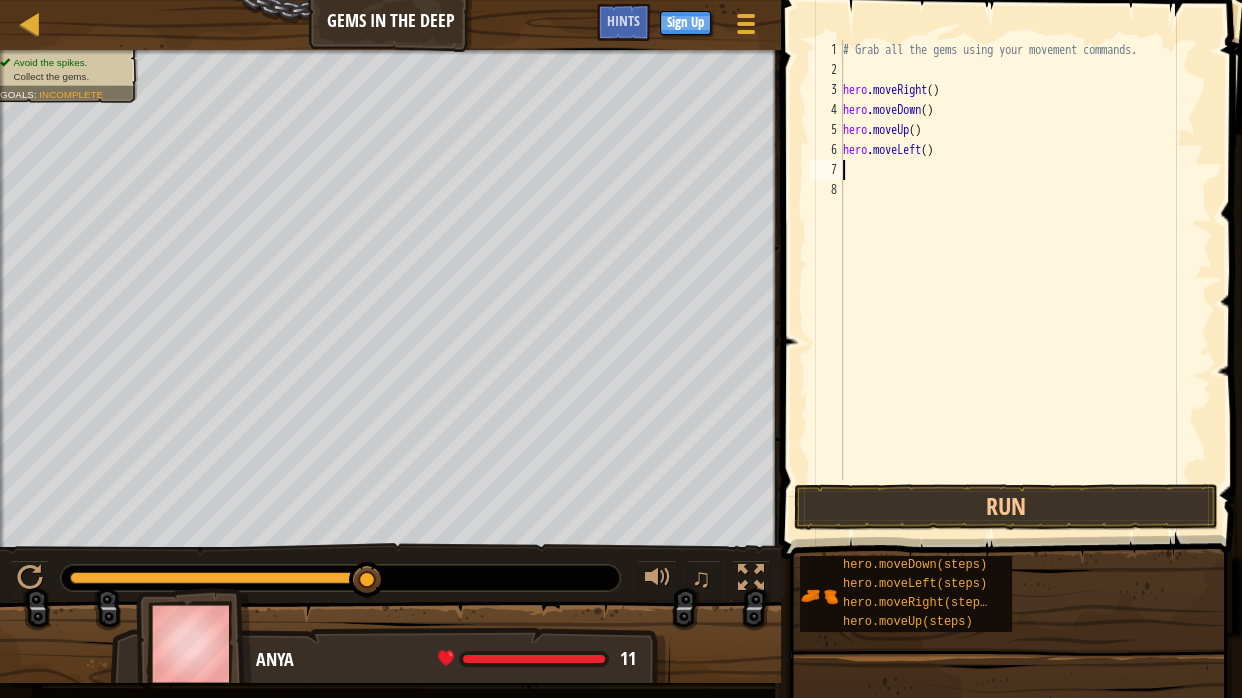 scroll, scrollTop: 9, scrollLeft: 0, axis: vertical 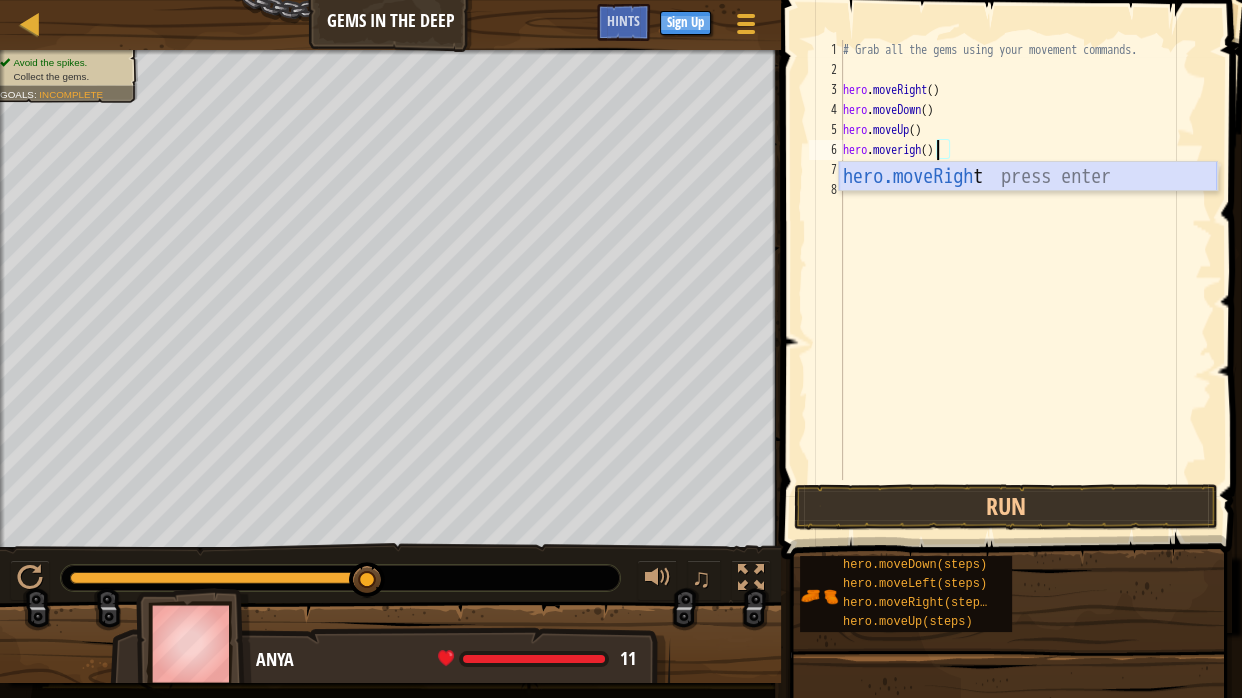 click on "hero.moveRigh t press enter" at bounding box center [1028, 207] 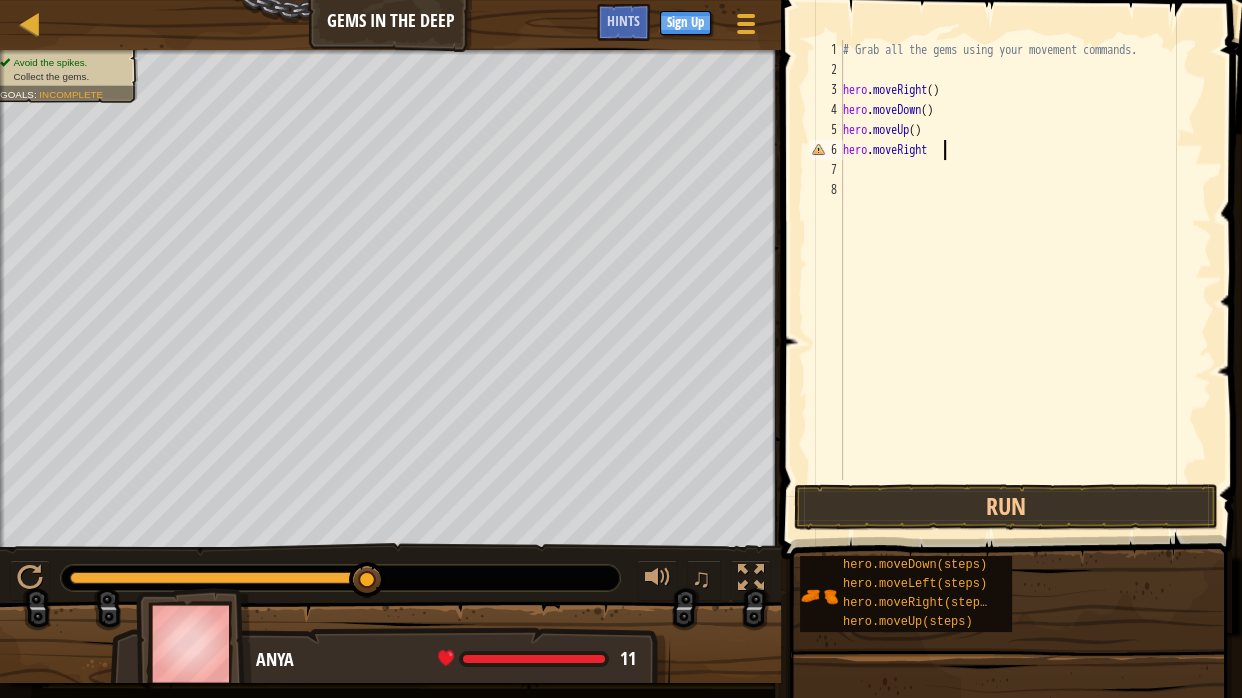 click on "# Grab all the gems using your movement commands. hero . moveRight ( ) hero . moveDown ( ) hero . moveUp ( ) hero . moveRight" at bounding box center (1025, 280) 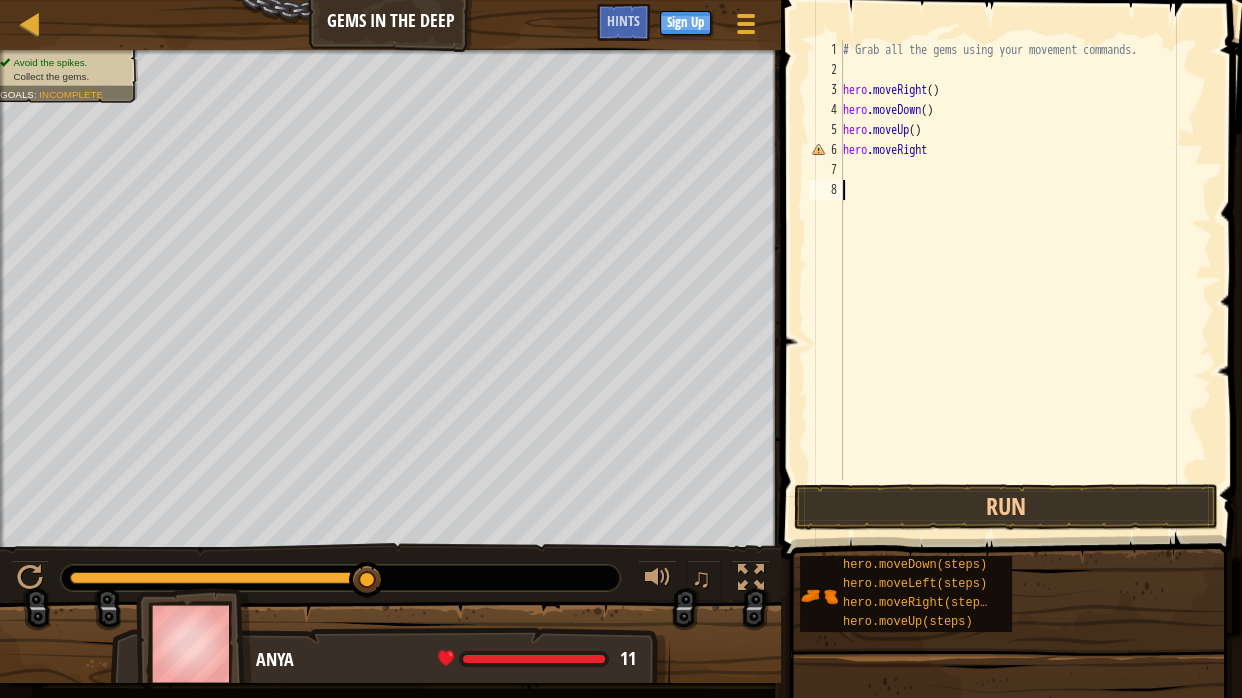 scroll, scrollTop: 9, scrollLeft: 0, axis: vertical 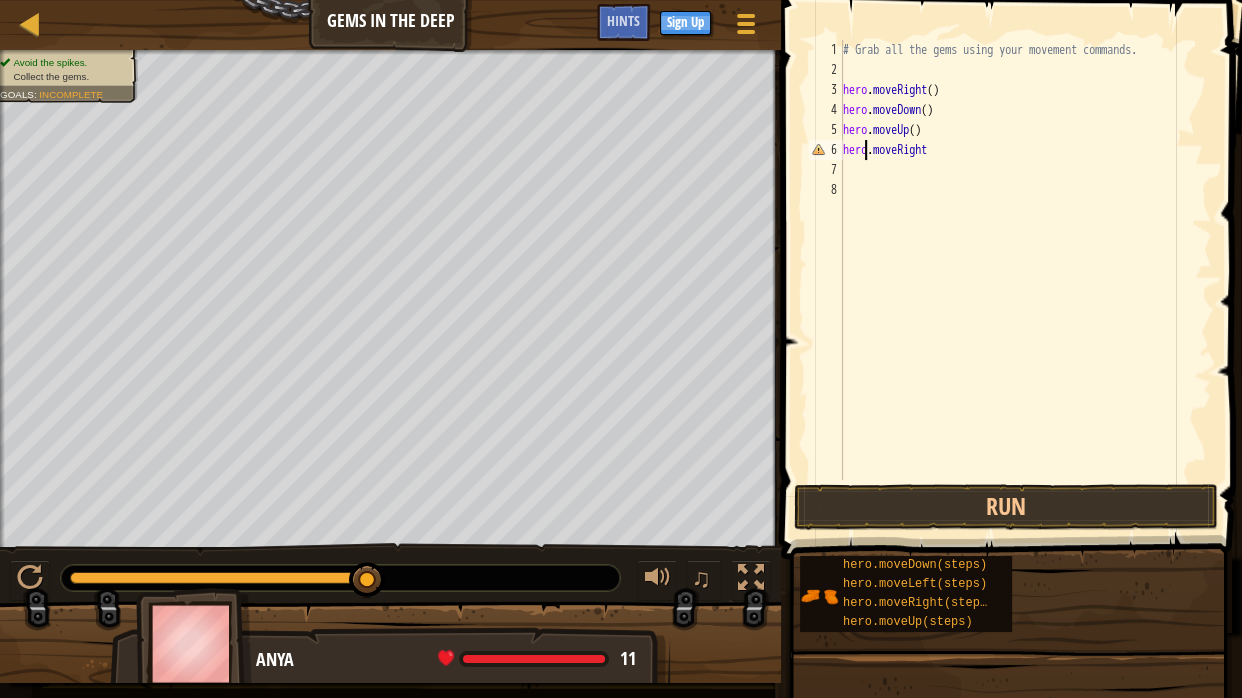 click on "# Grab all the gems using your movement commands. hero . moveRight ( ) hero . moveDown ( ) hero . moveUp ( ) hero . moveRight" at bounding box center (1025, 280) 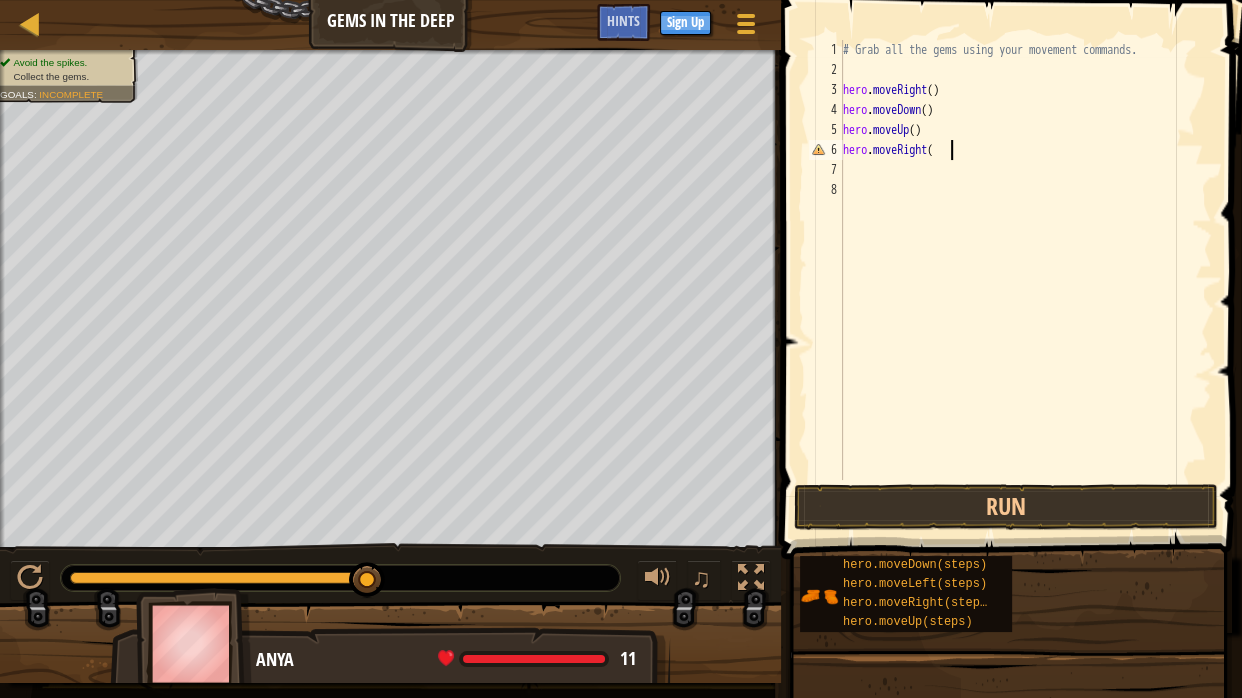 type on "hero.moveRight()" 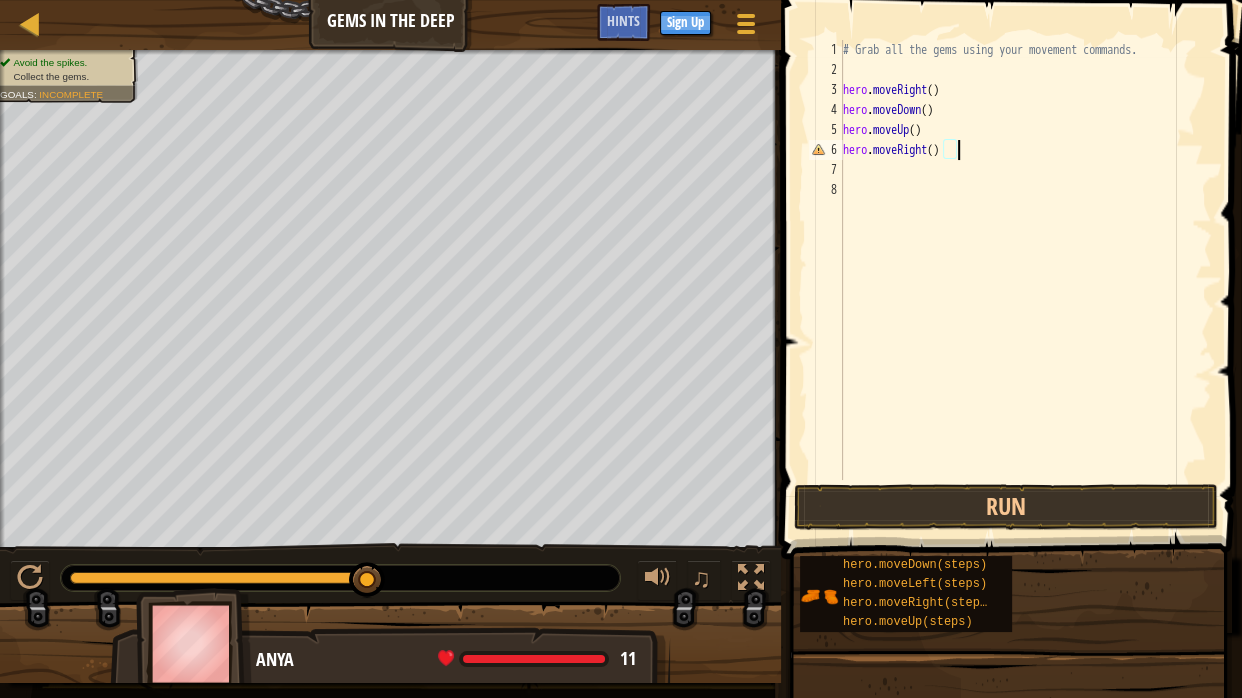 scroll, scrollTop: 9, scrollLeft: 8, axis: both 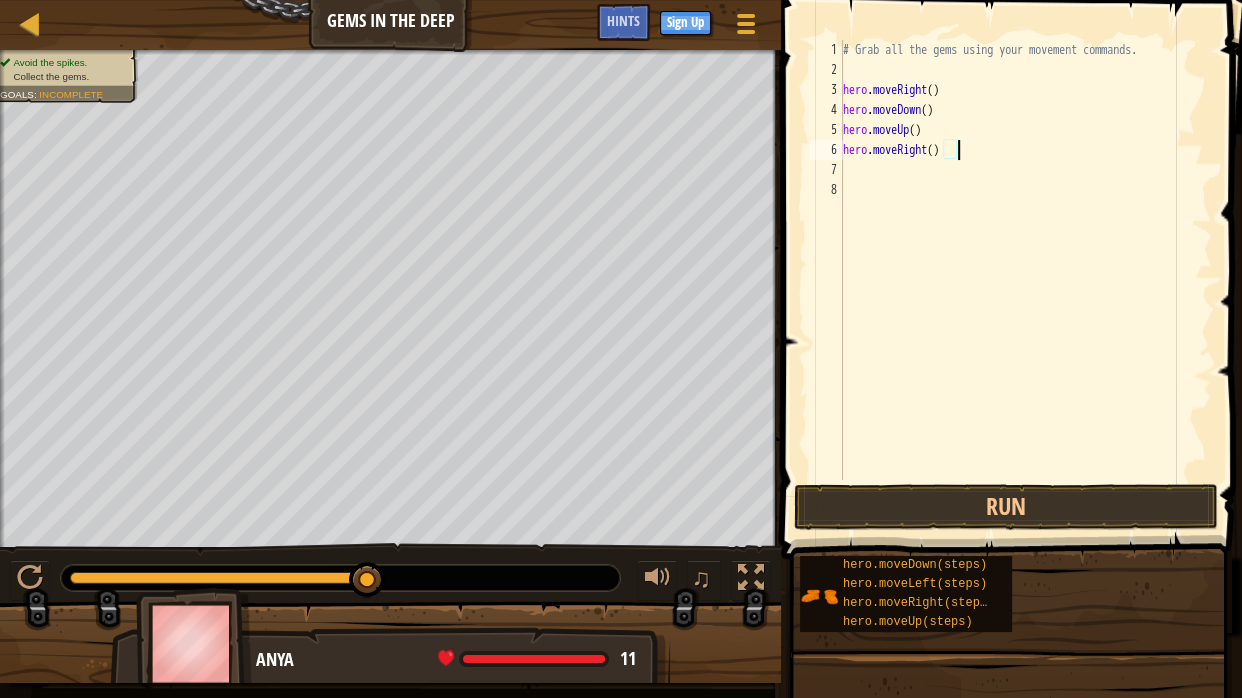 click on "# Grab all the gems using your movement commands. hero . moveRight ( ) hero . moveDown ( ) hero . moveUp ( ) hero . moveRight ( )" at bounding box center [1025, 280] 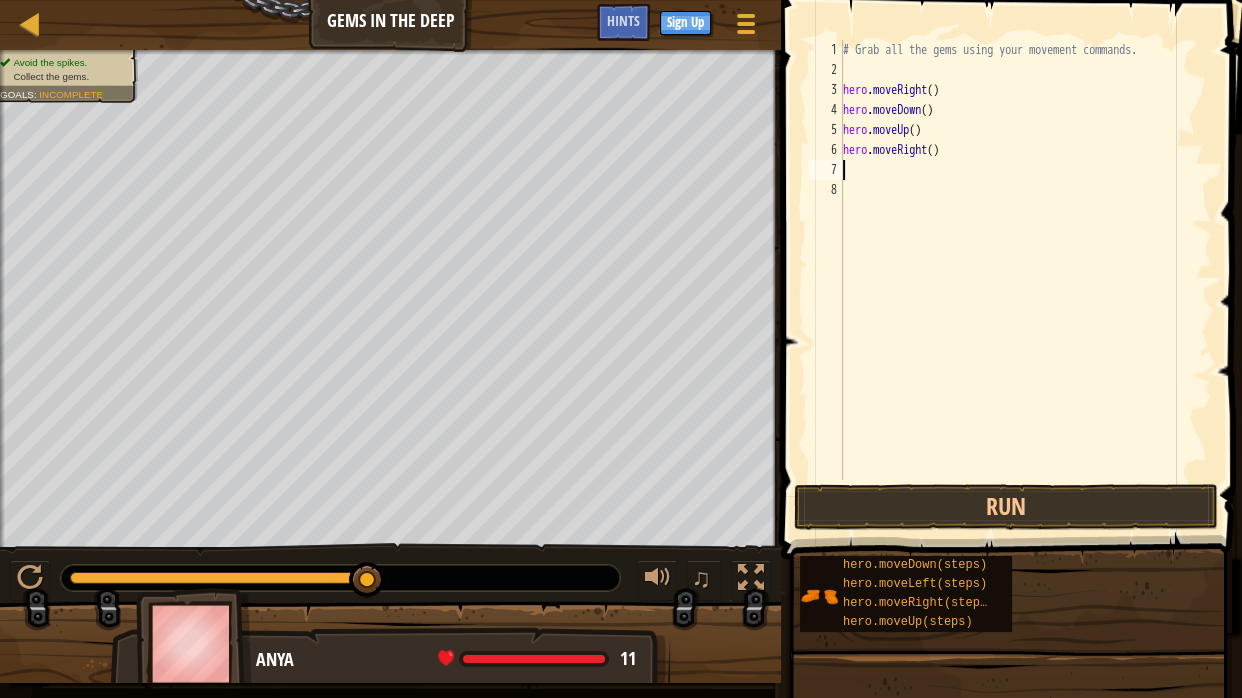 scroll, scrollTop: 9, scrollLeft: 0, axis: vertical 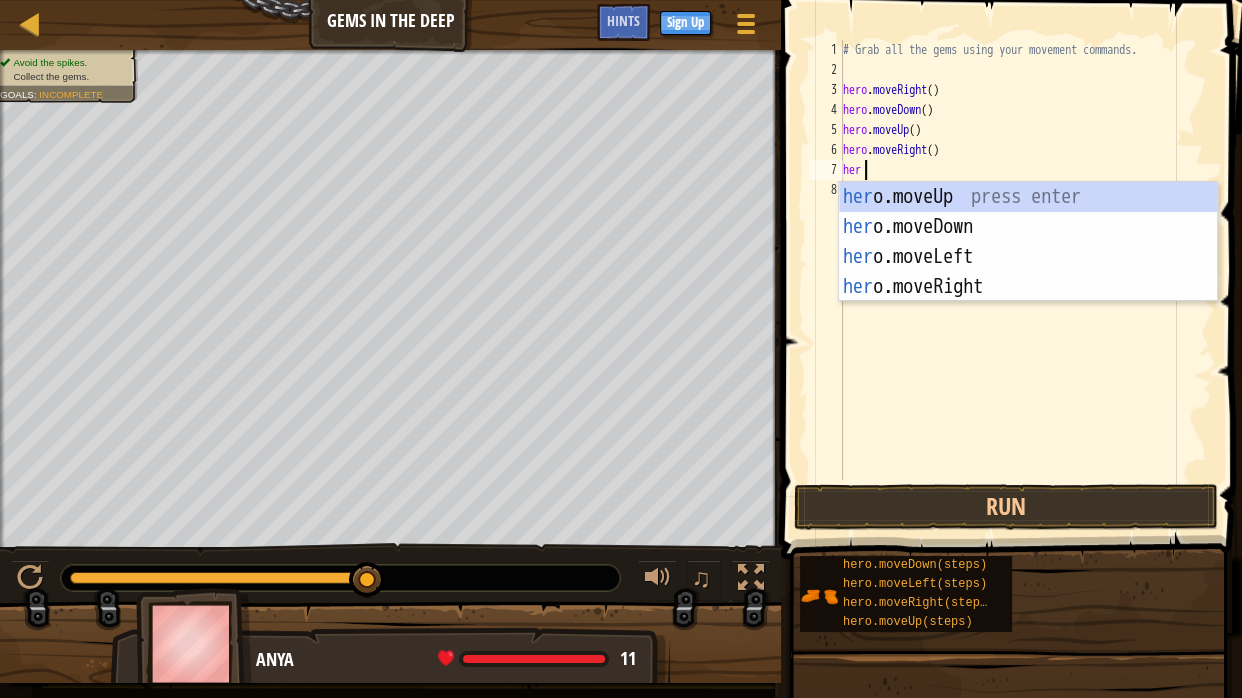type on "hero" 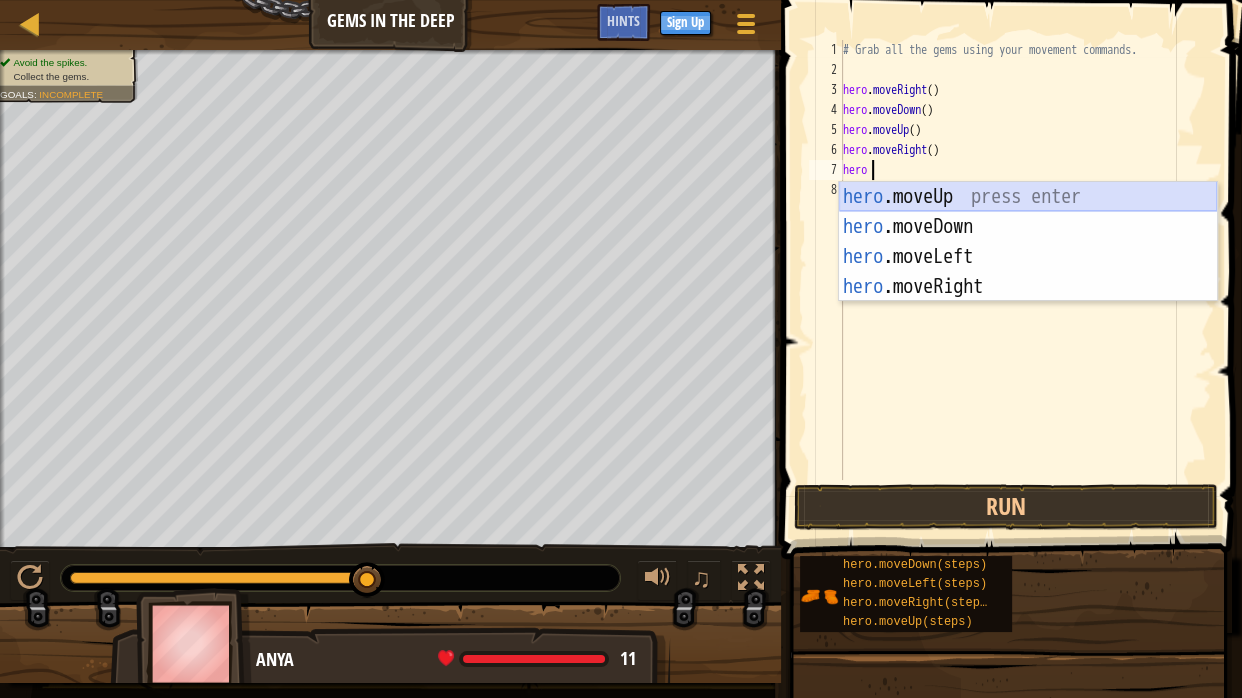 click on "hero .moveUp press enter hero .moveDown press enter hero .moveLeft press enter hero .moveRight press enter" at bounding box center (1028, 272) 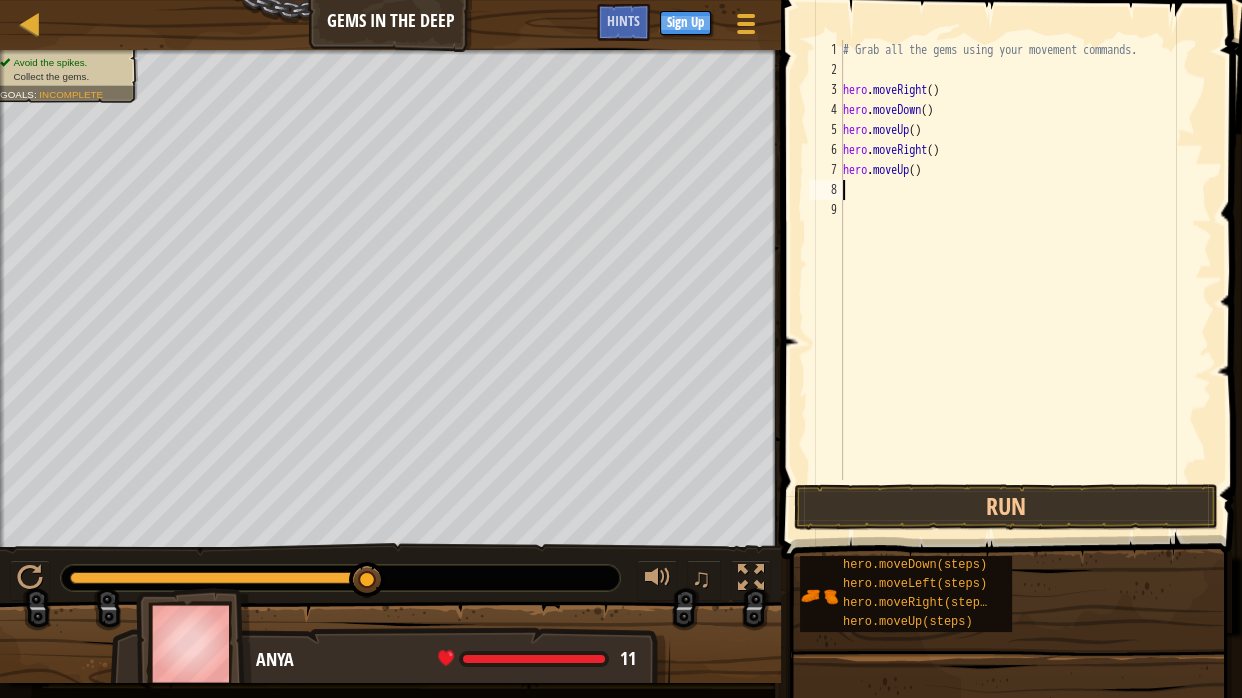 scroll, scrollTop: 9, scrollLeft: 0, axis: vertical 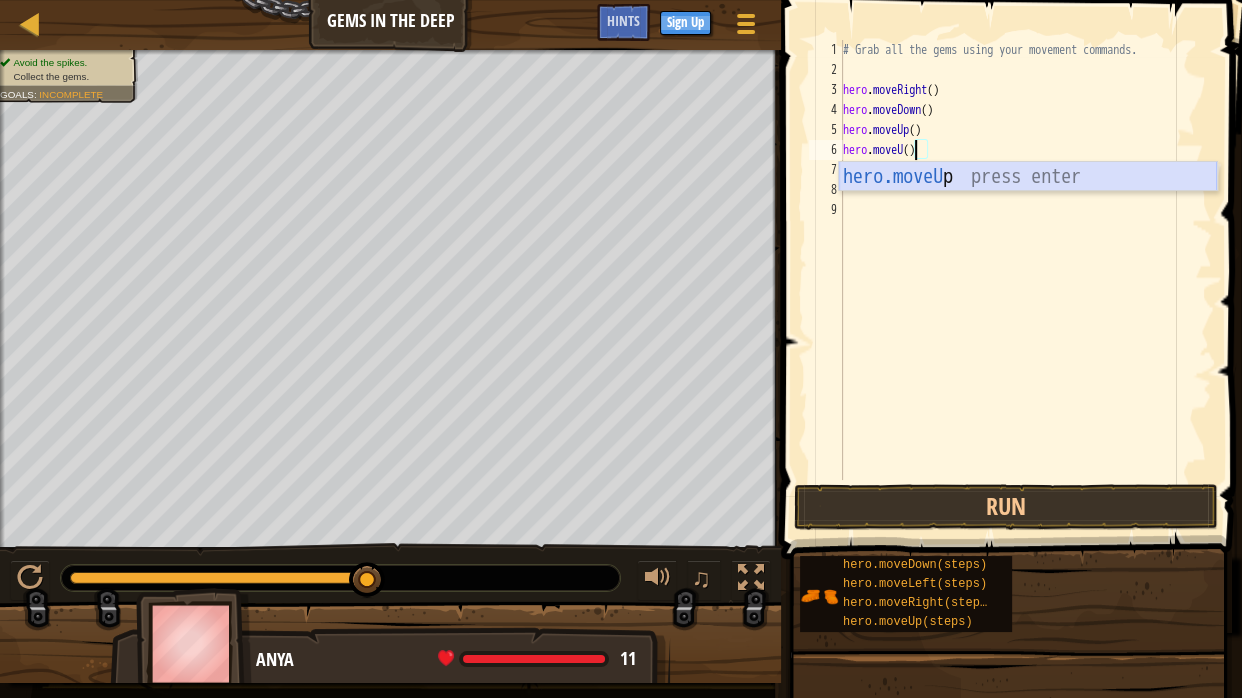 click on "hero.moveU p press enter" at bounding box center [1028, 207] 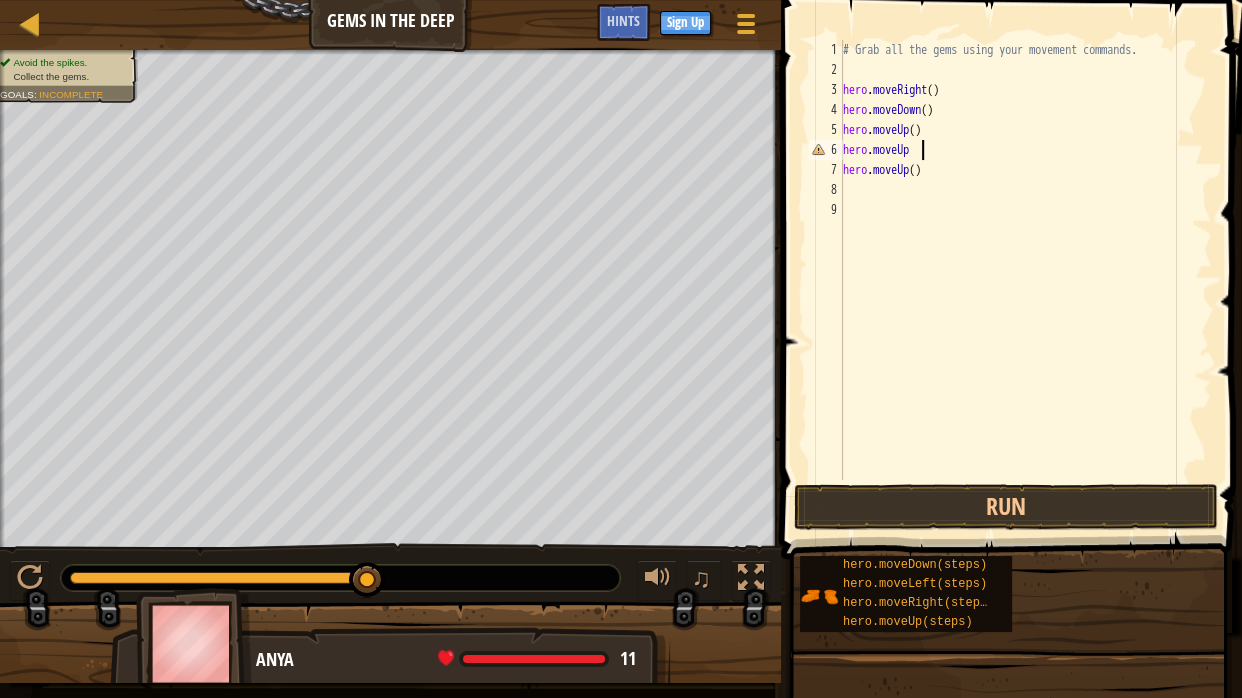 click on "# Grab all the gems using your movement commands. hero . moveRight ( ) hero . moveDown ( ) hero . moveUp ( ) hero . moveUp hero . moveUp ( )" at bounding box center (1025, 280) 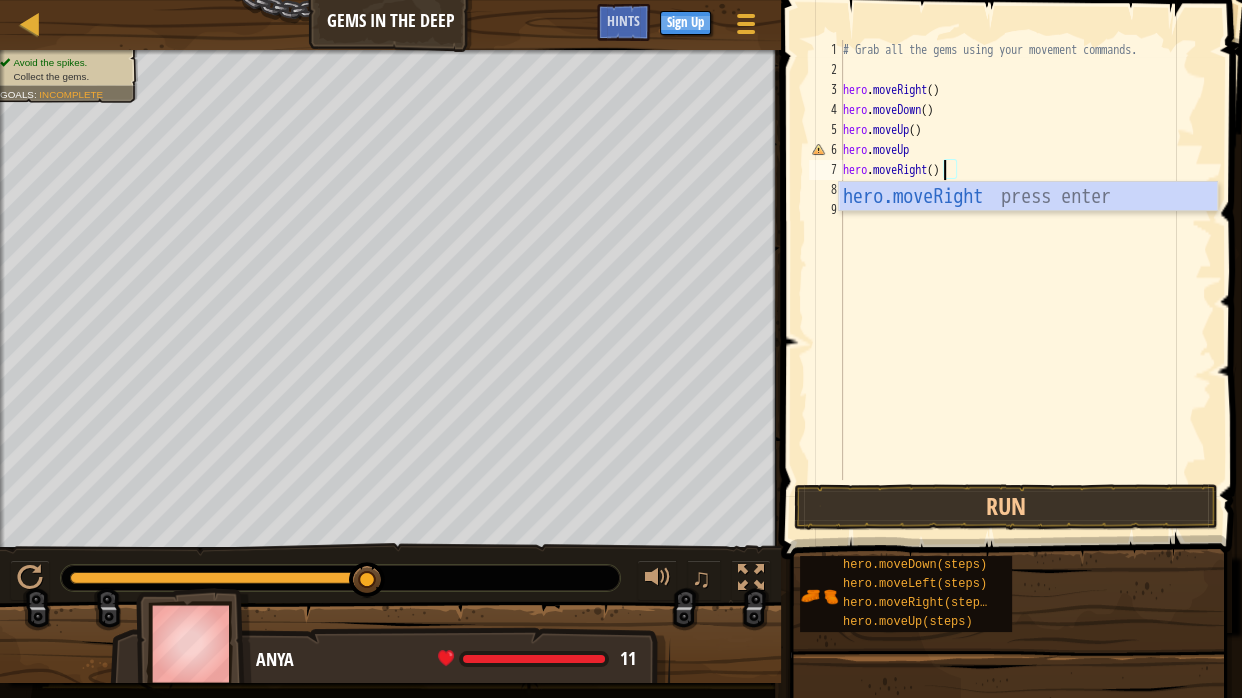 scroll, scrollTop: 9, scrollLeft: 8, axis: both 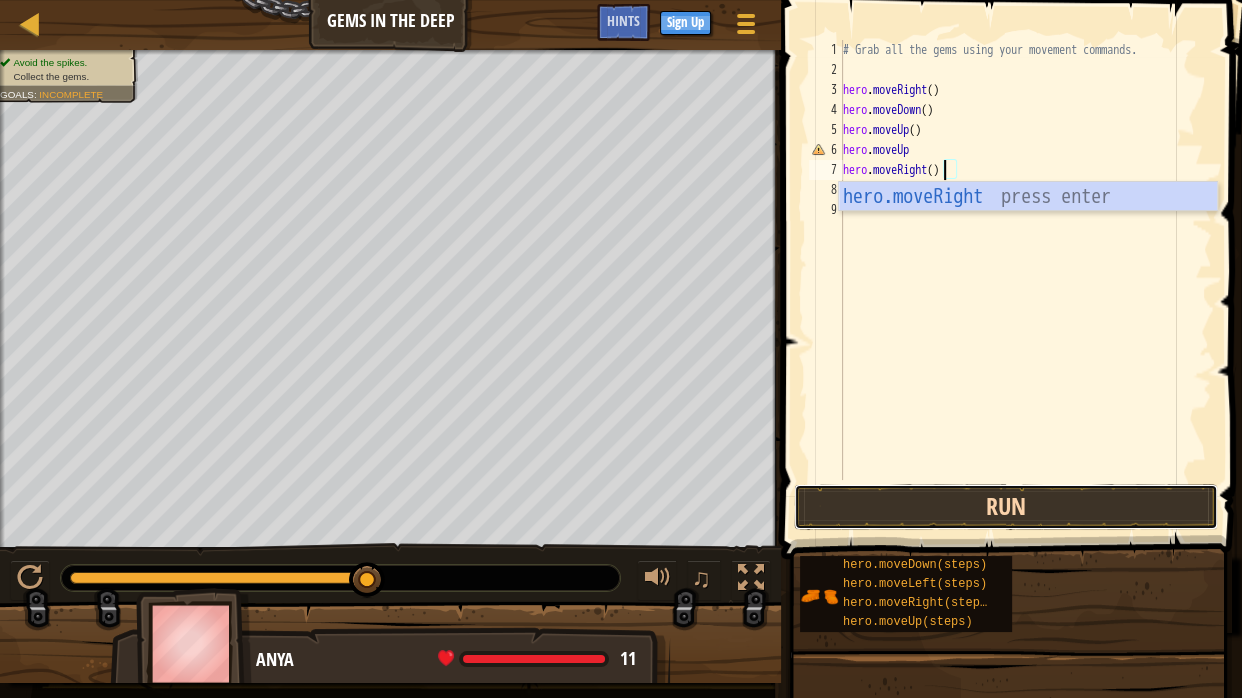 click on "Run" at bounding box center [1006, 507] 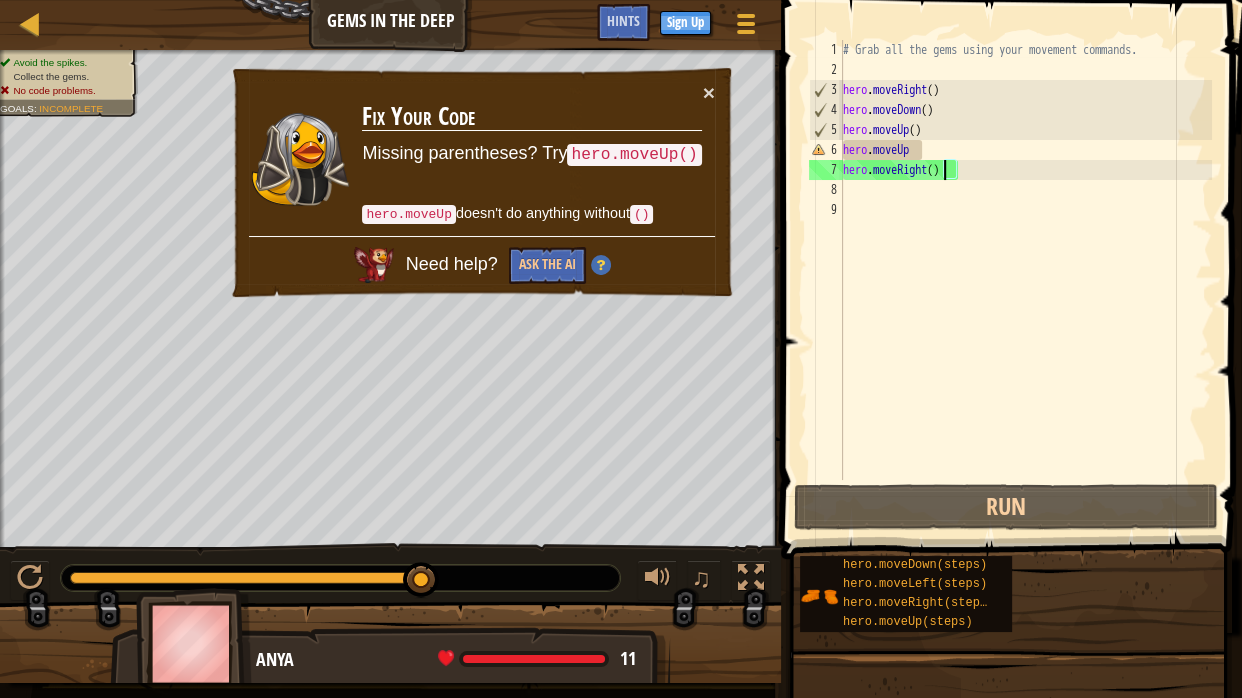 click on "# Grab all the gems using your movement commands. hero . moveRight ( ) hero . moveDown ( ) hero . moveUp ( ) hero . moveUp hero . moveRight ( )" at bounding box center (1025, 280) 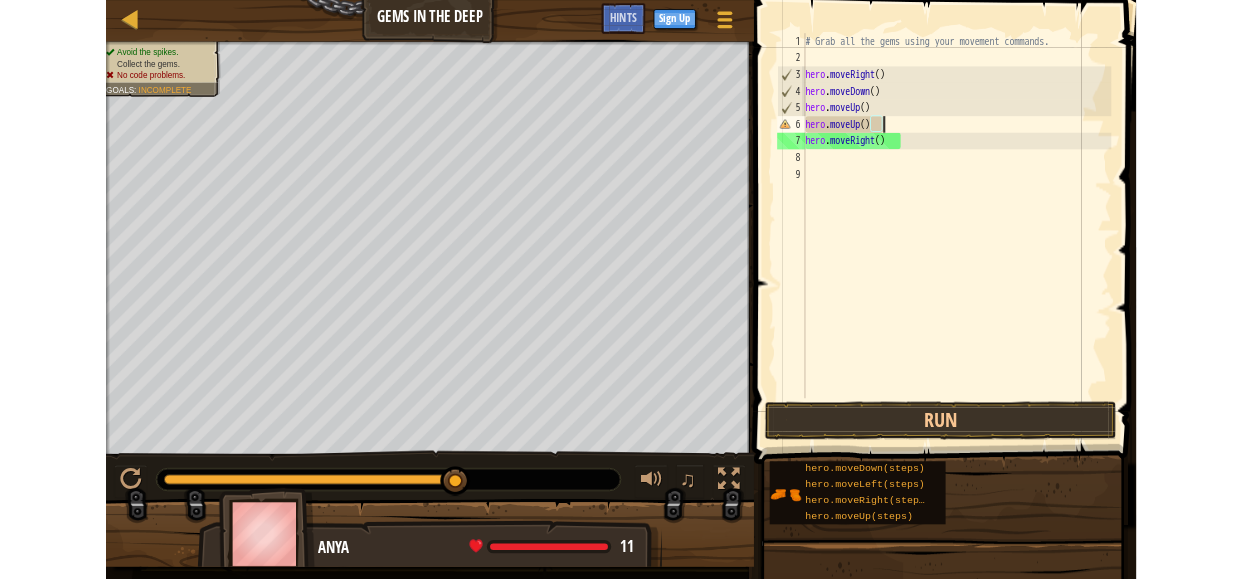 scroll, scrollTop: 9, scrollLeft: 6, axis: both 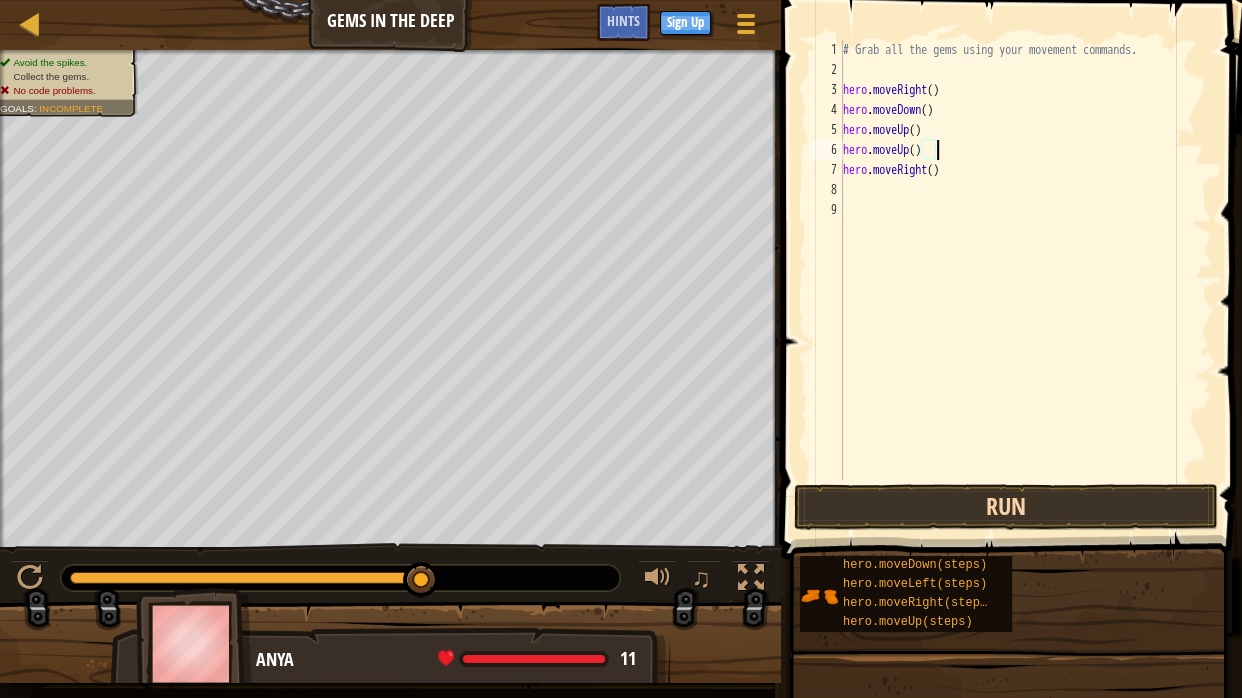 type on "hero.moveUp()" 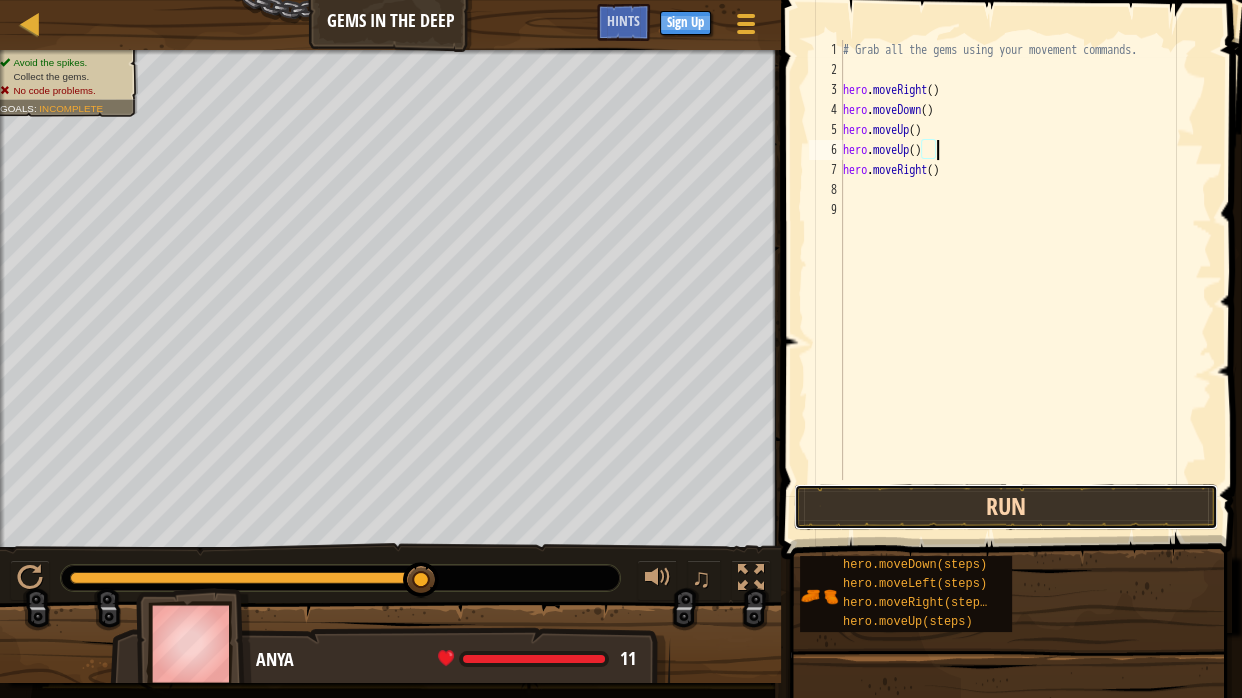 click on "Run" at bounding box center (1006, 507) 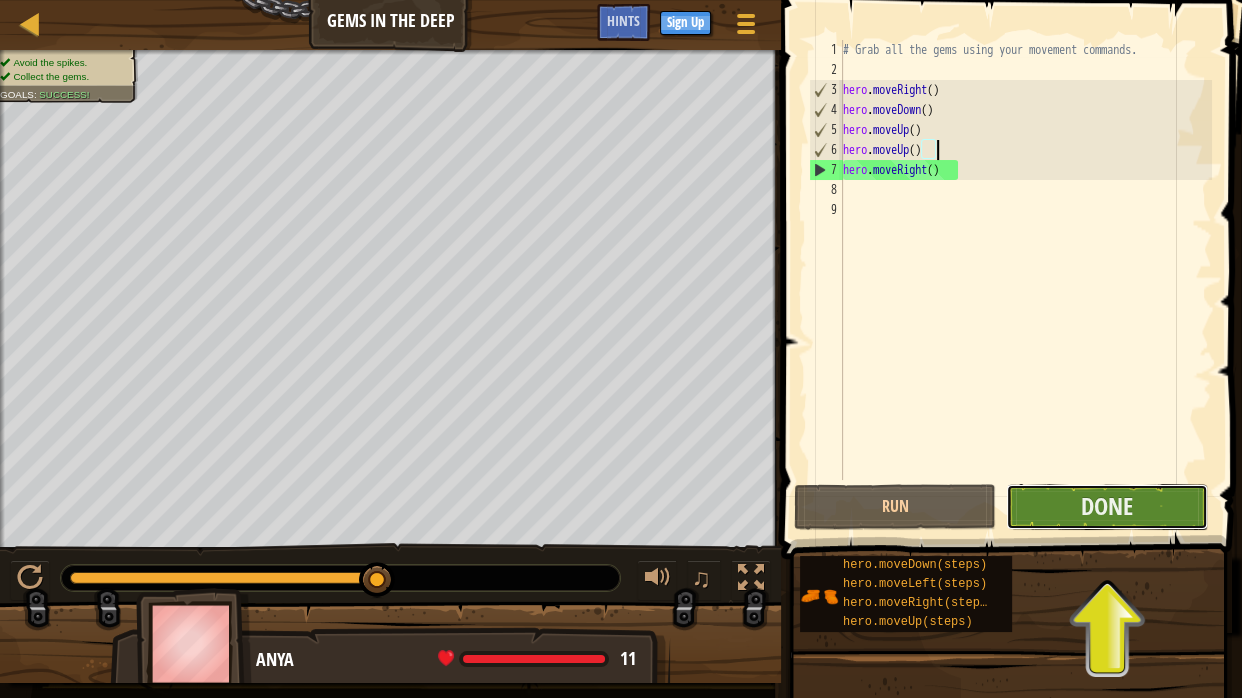 click on "Done" at bounding box center [1107, 507] 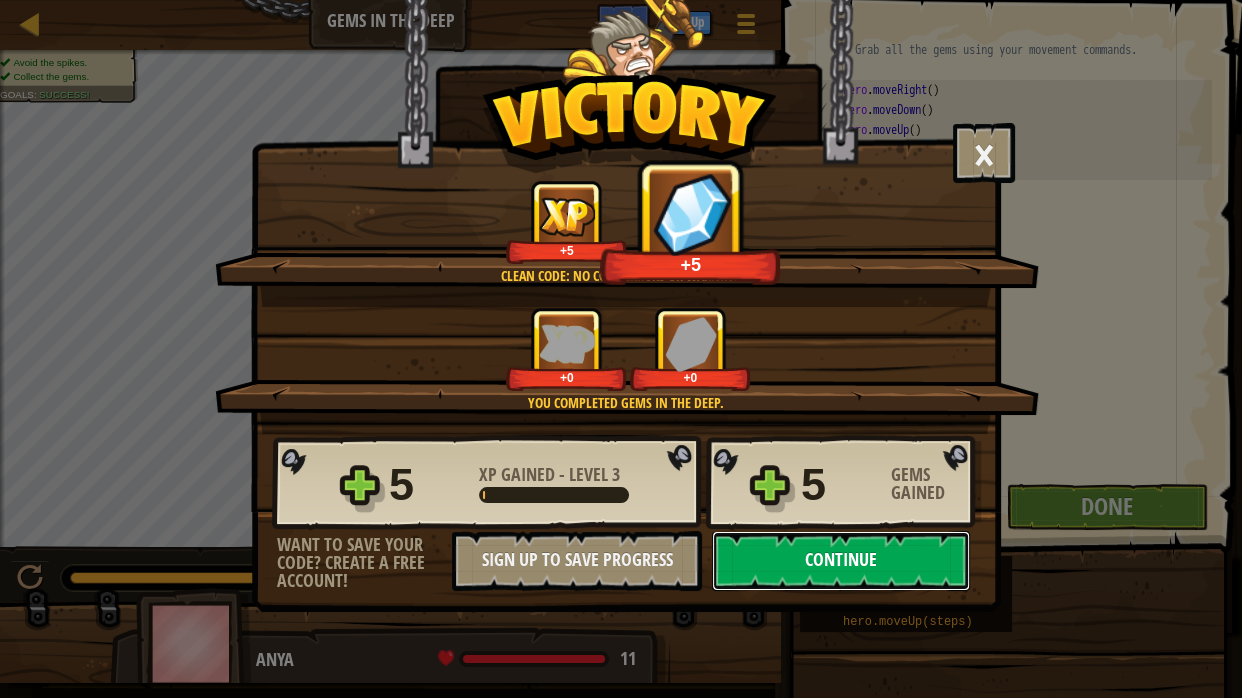 click on "Continue" at bounding box center [841, 561] 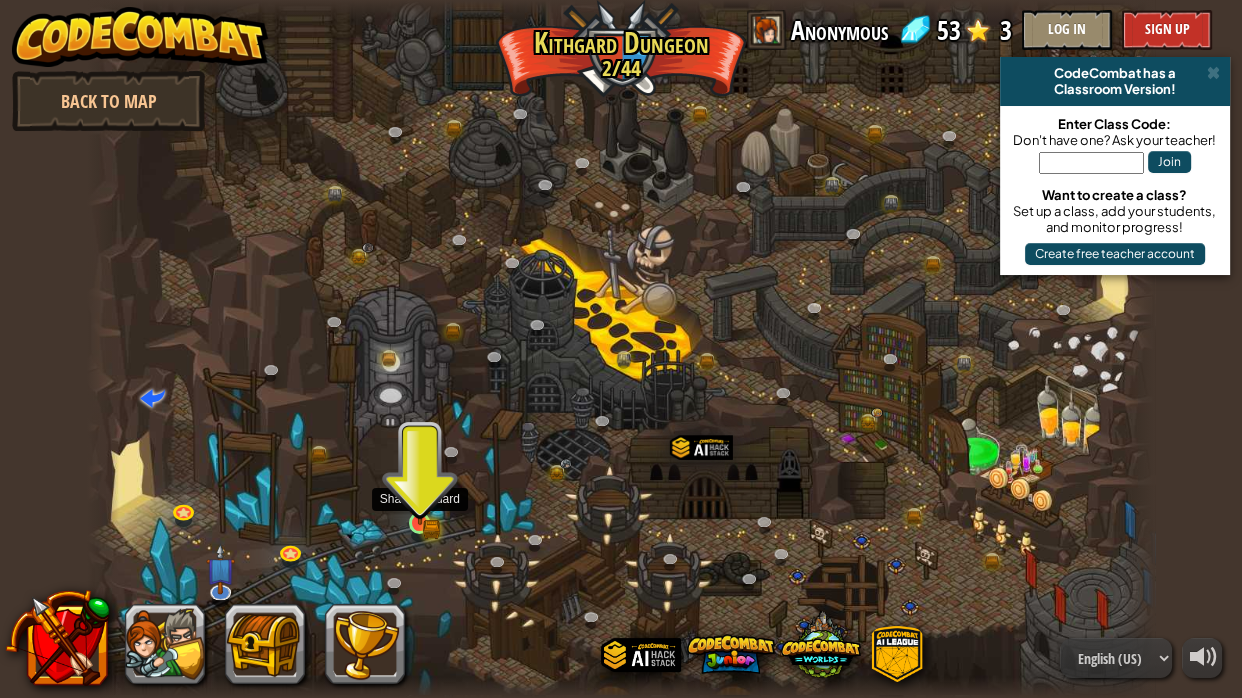 click at bounding box center (420, 496) 